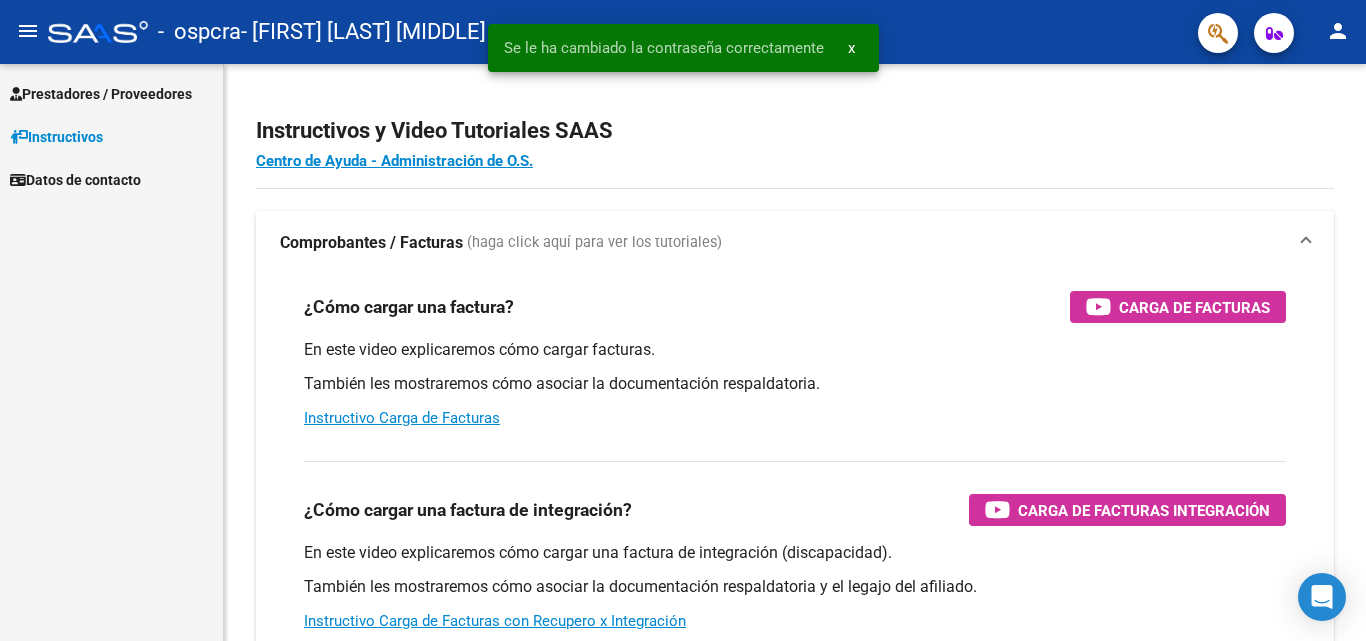 scroll, scrollTop: 0, scrollLeft: 0, axis: both 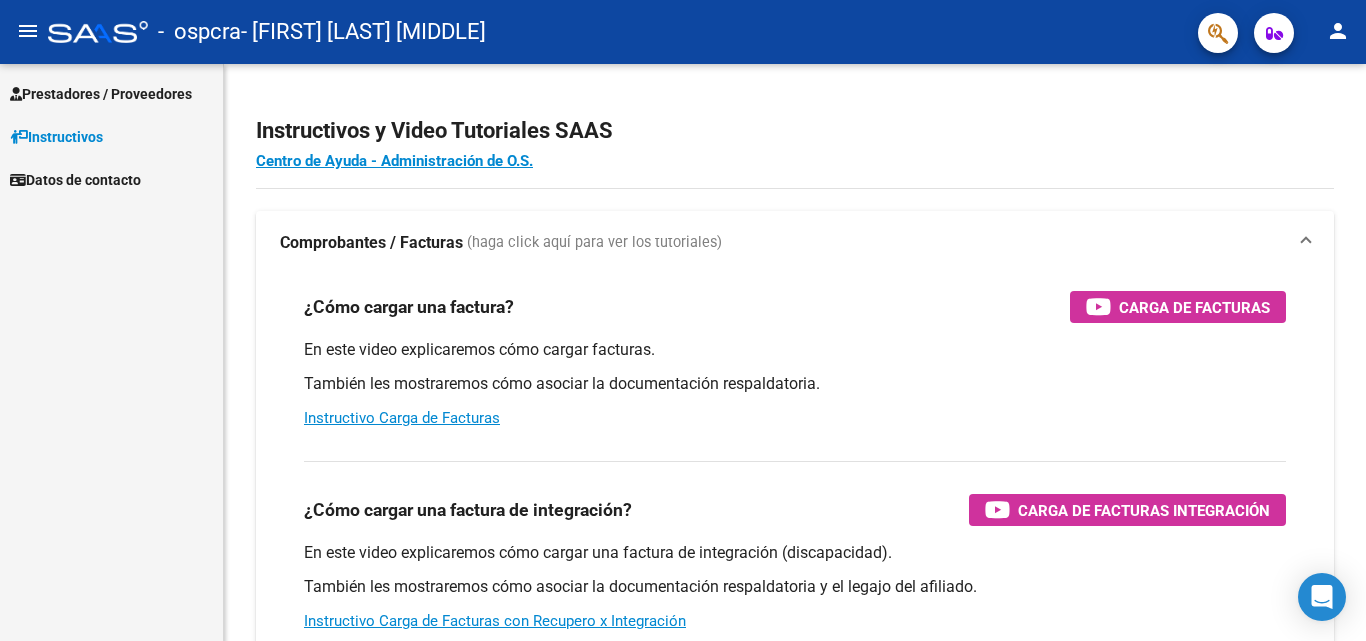 click on "Prestadores / Proveedores" at bounding box center [101, 94] 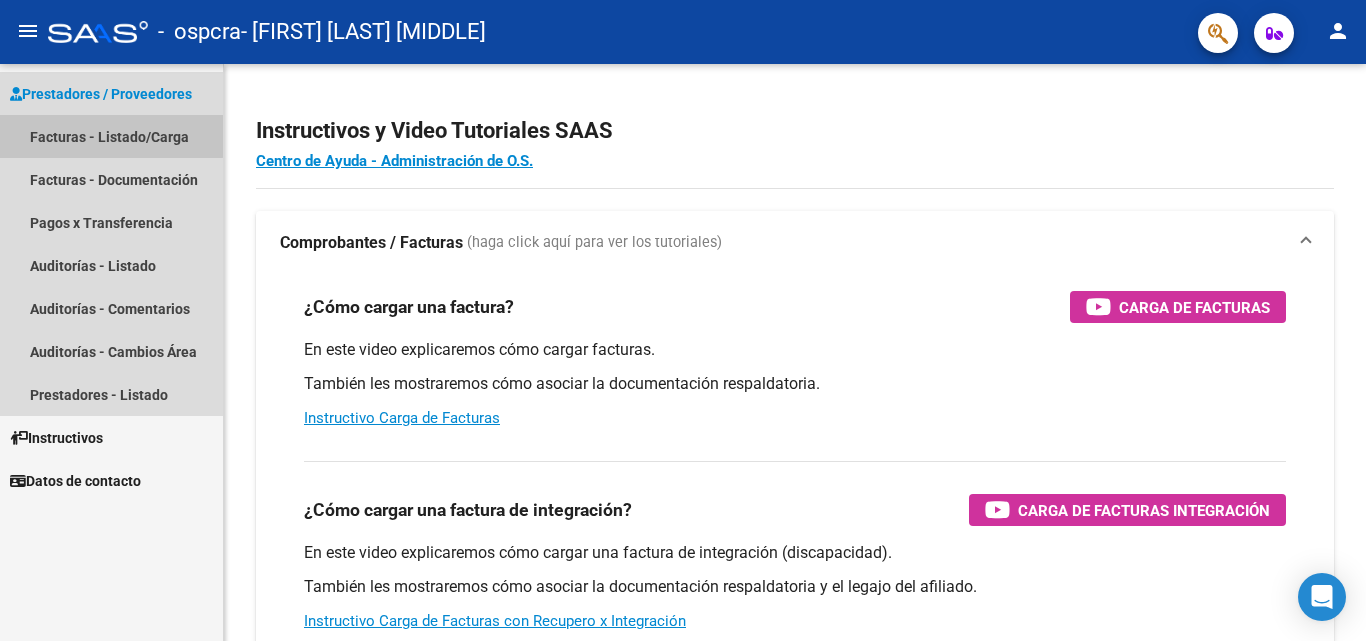 click on "Facturas - Listado/Carga" at bounding box center (111, 136) 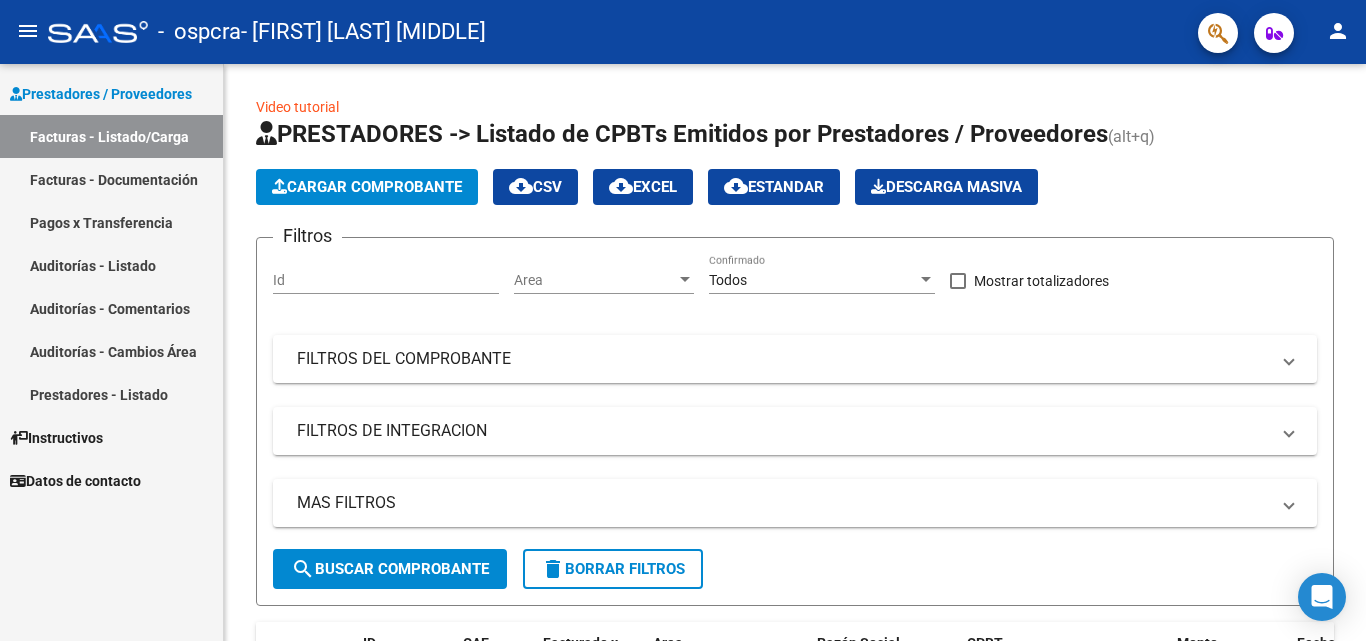 click on "Facturas - Documentación" at bounding box center [111, 179] 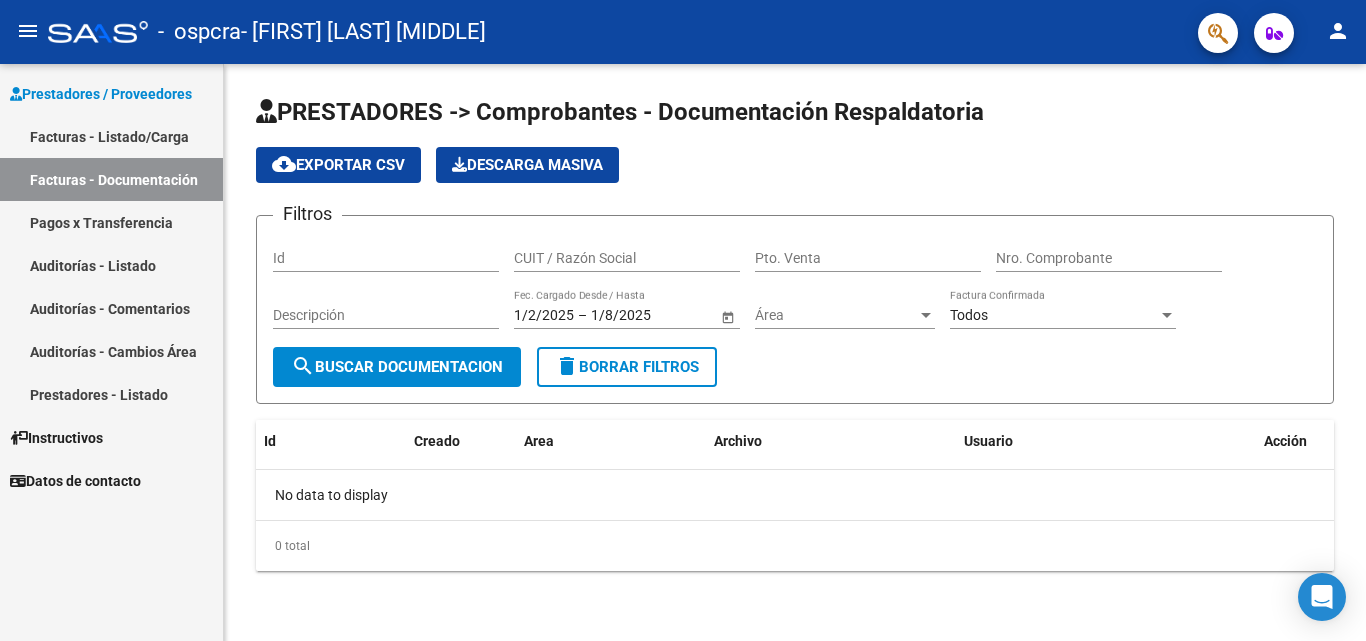 click on "Pagos x Transferencia" at bounding box center [111, 222] 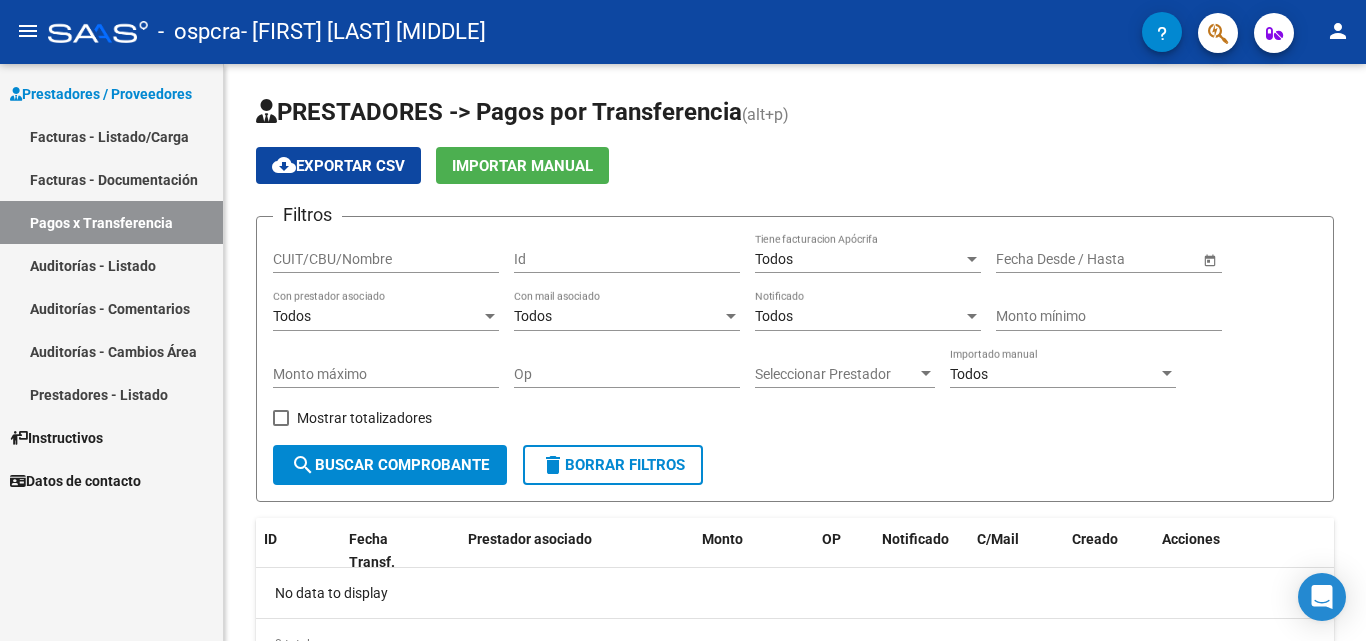 click on "Auditorías - Listado" at bounding box center (111, 265) 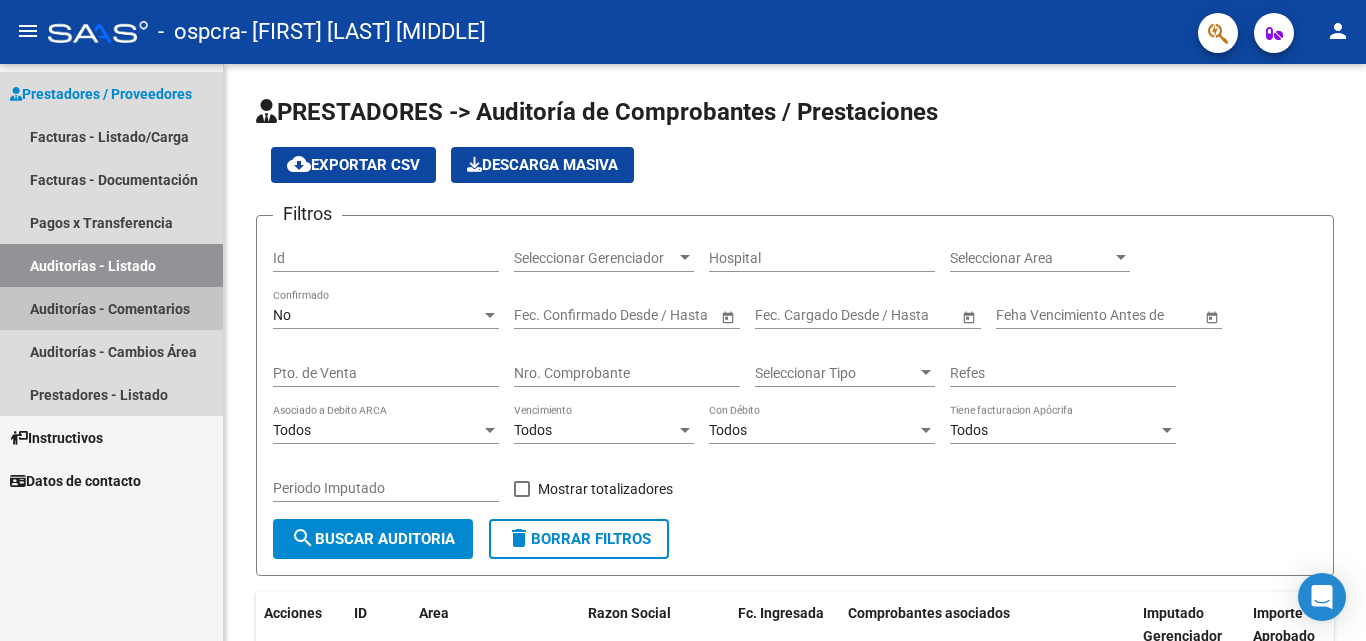 click on "Auditorías - Comentarios" at bounding box center [111, 308] 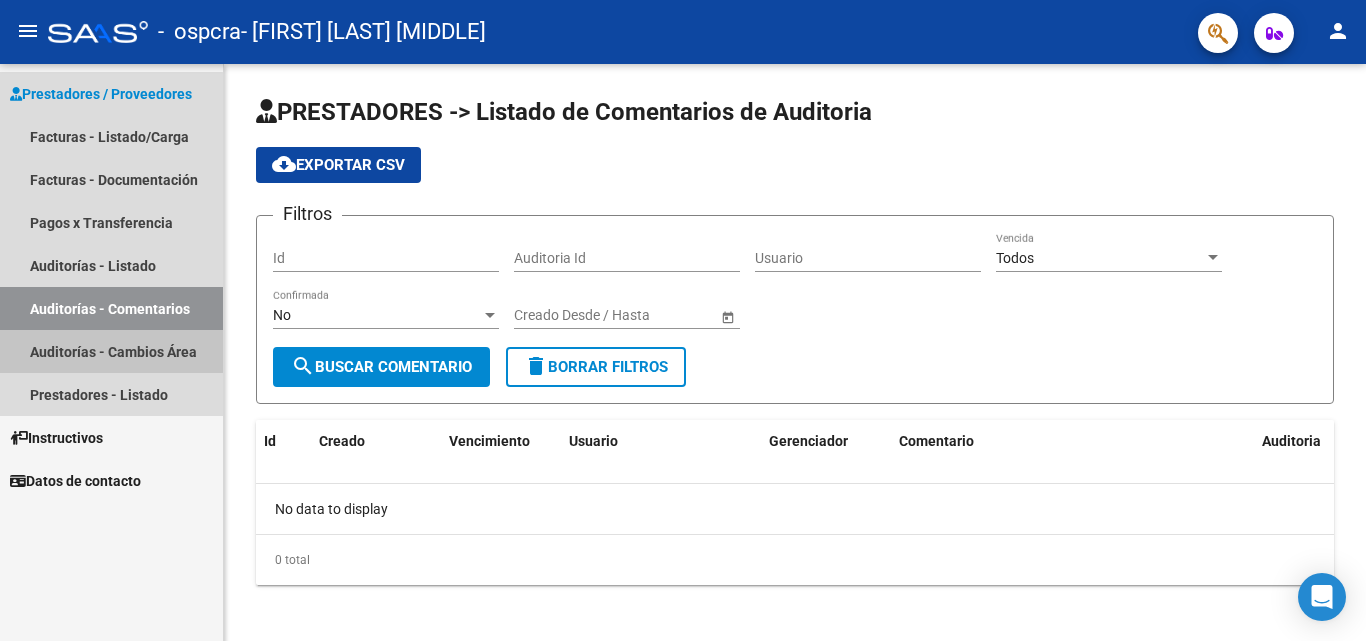 click on "Auditorías - Cambios Área" at bounding box center (111, 351) 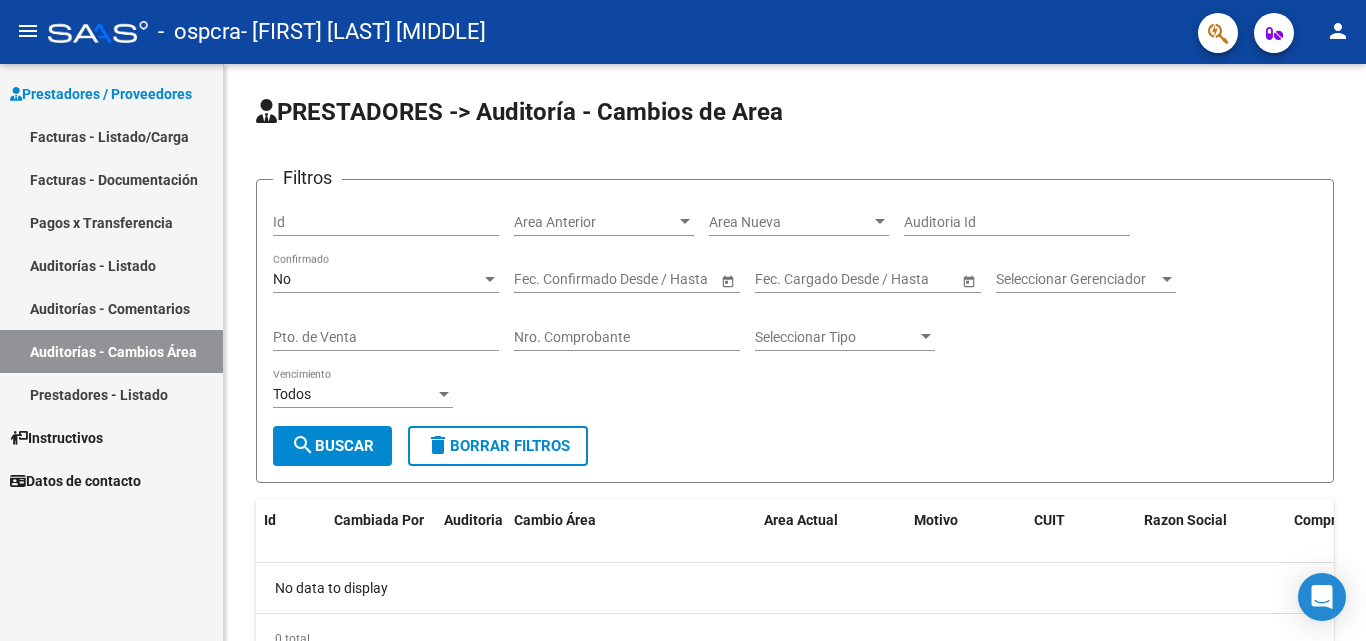 click on "Prestadores / Proveedores" at bounding box center [101, 94] 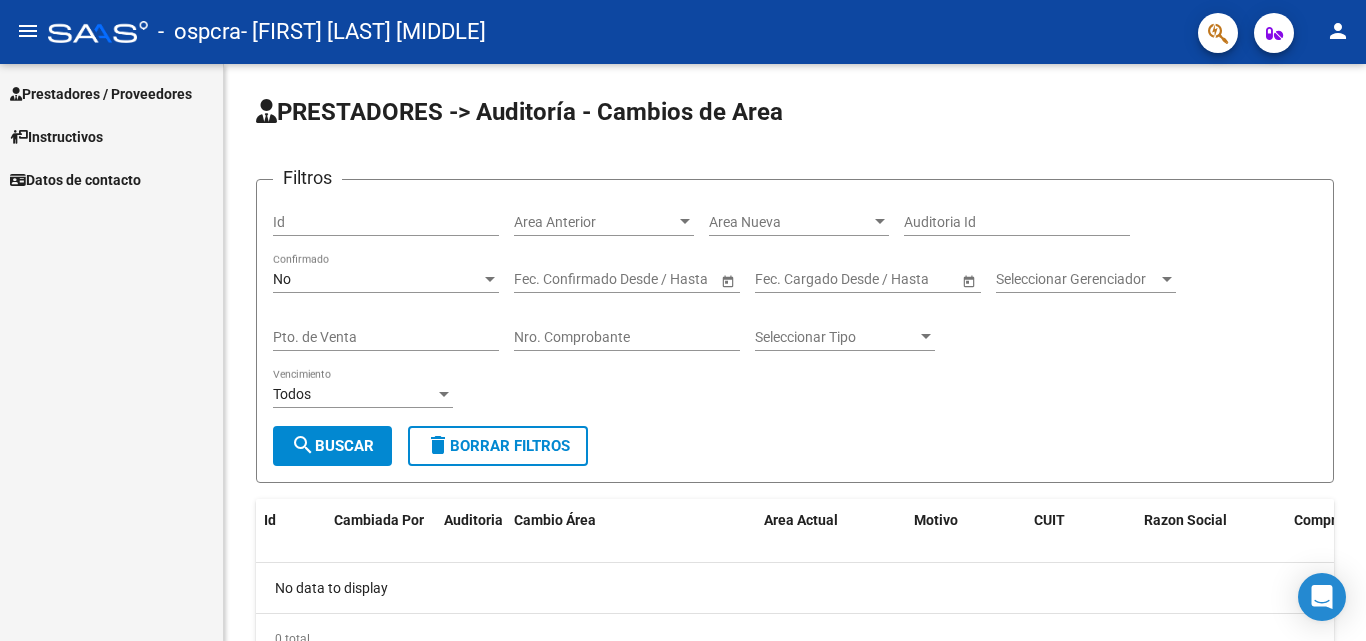 click on "person" 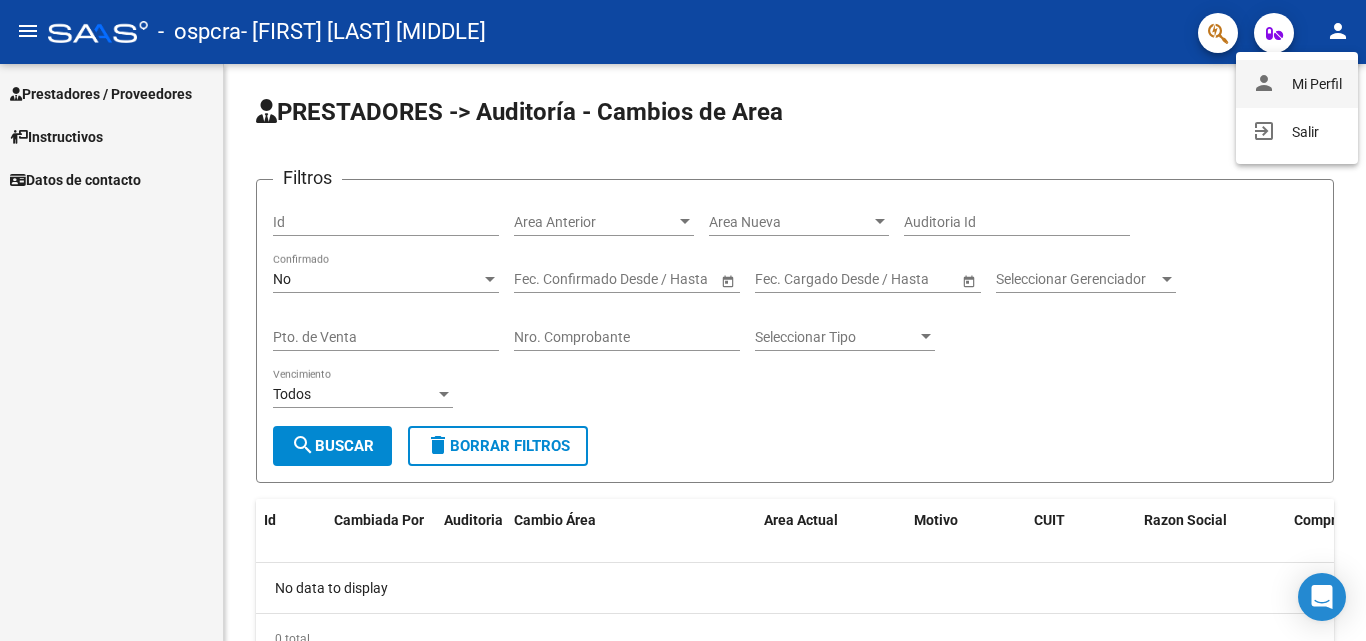 click on "person  Mi Perfil" at bounding box center [1297, 84] 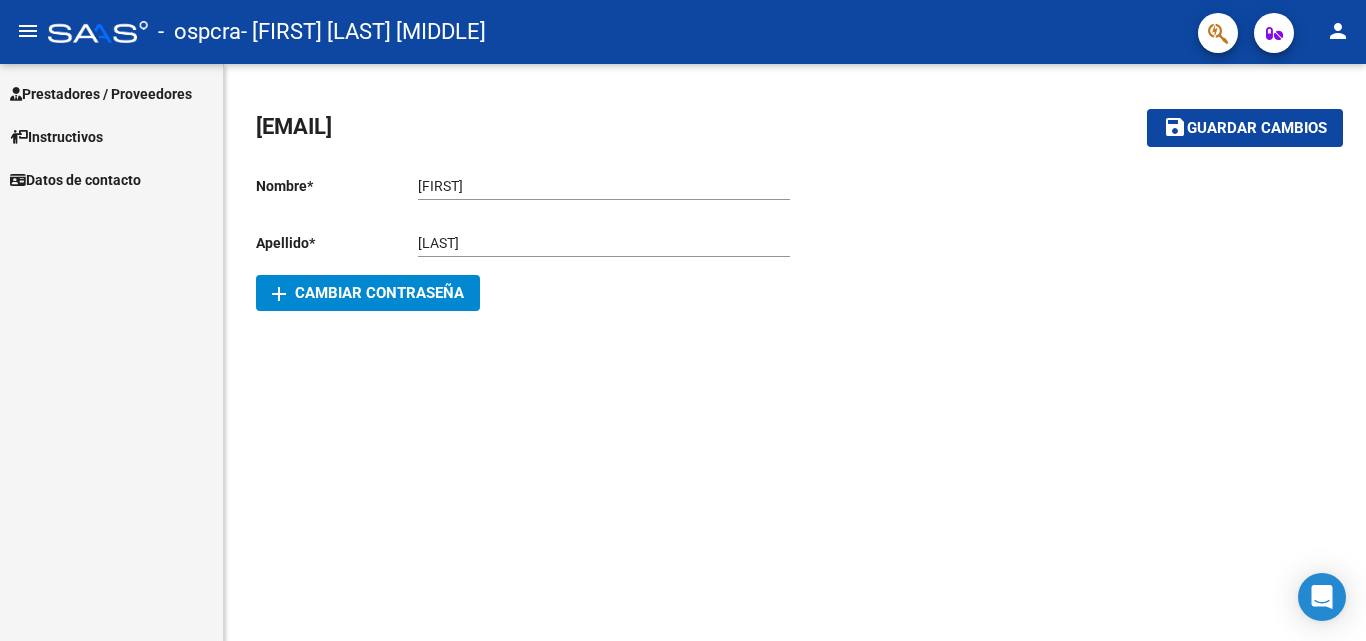 click on "Prestadores / Proveedores" at bounding box center (101, 94) 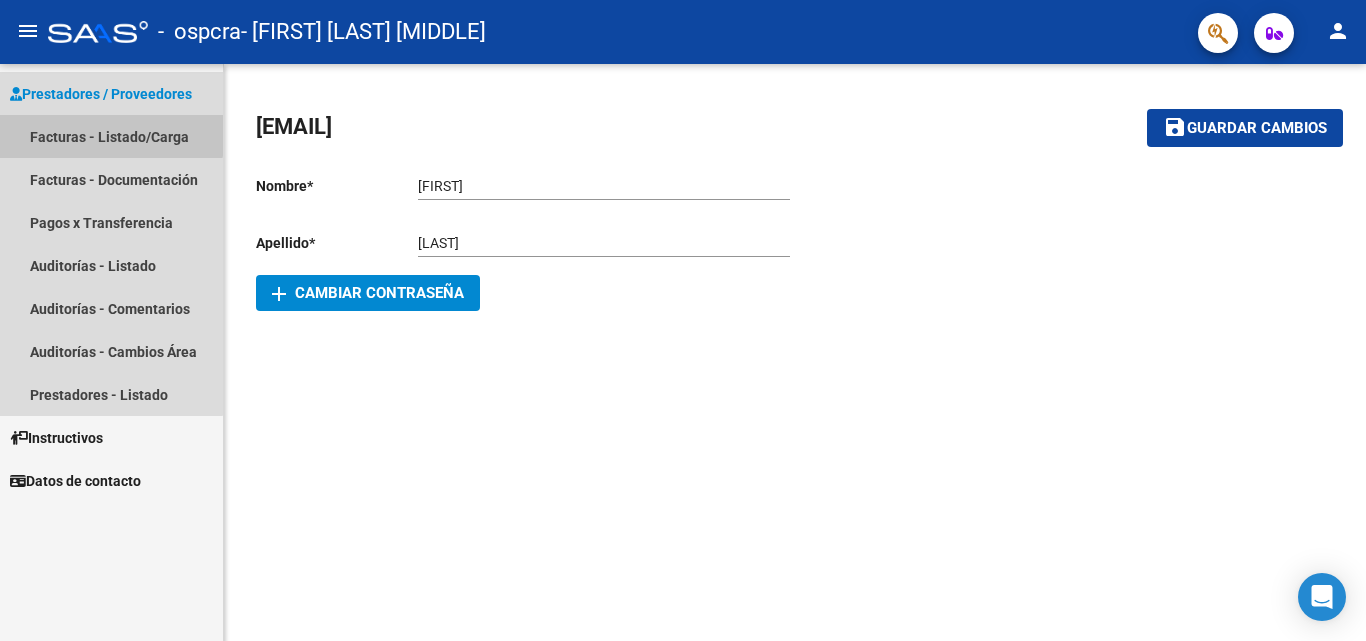 click on "Facturas - Listado/Carga" at bounding box center [111, 136] 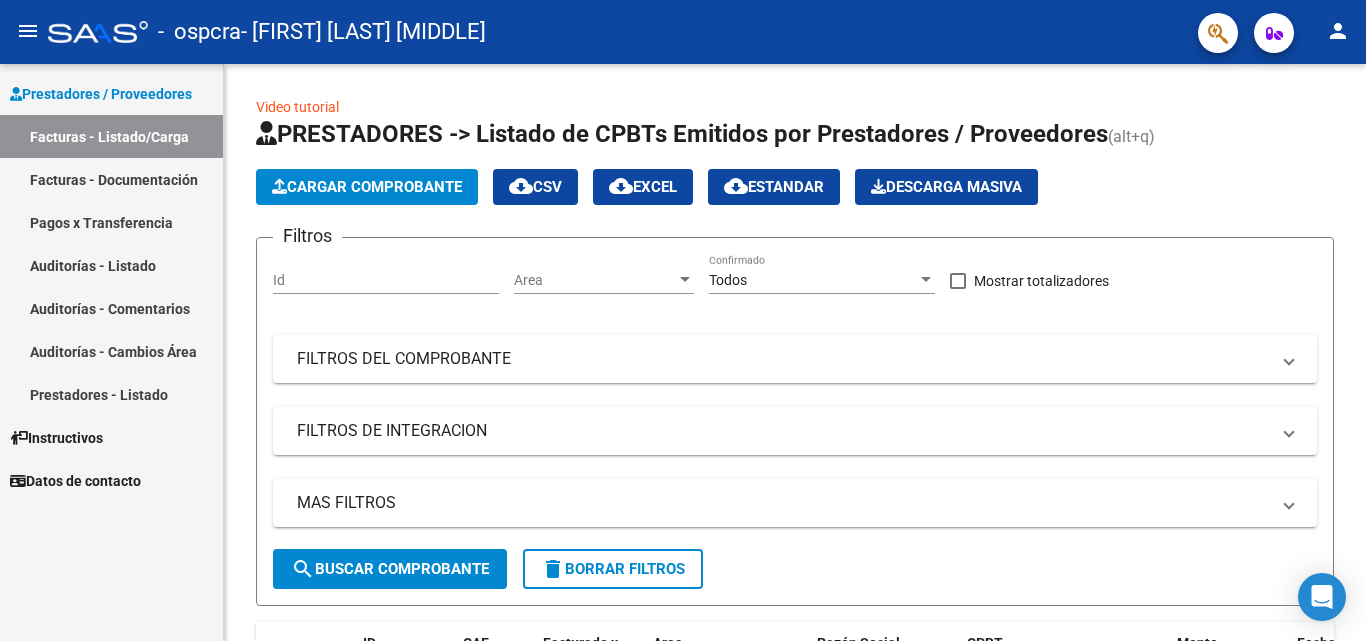 click 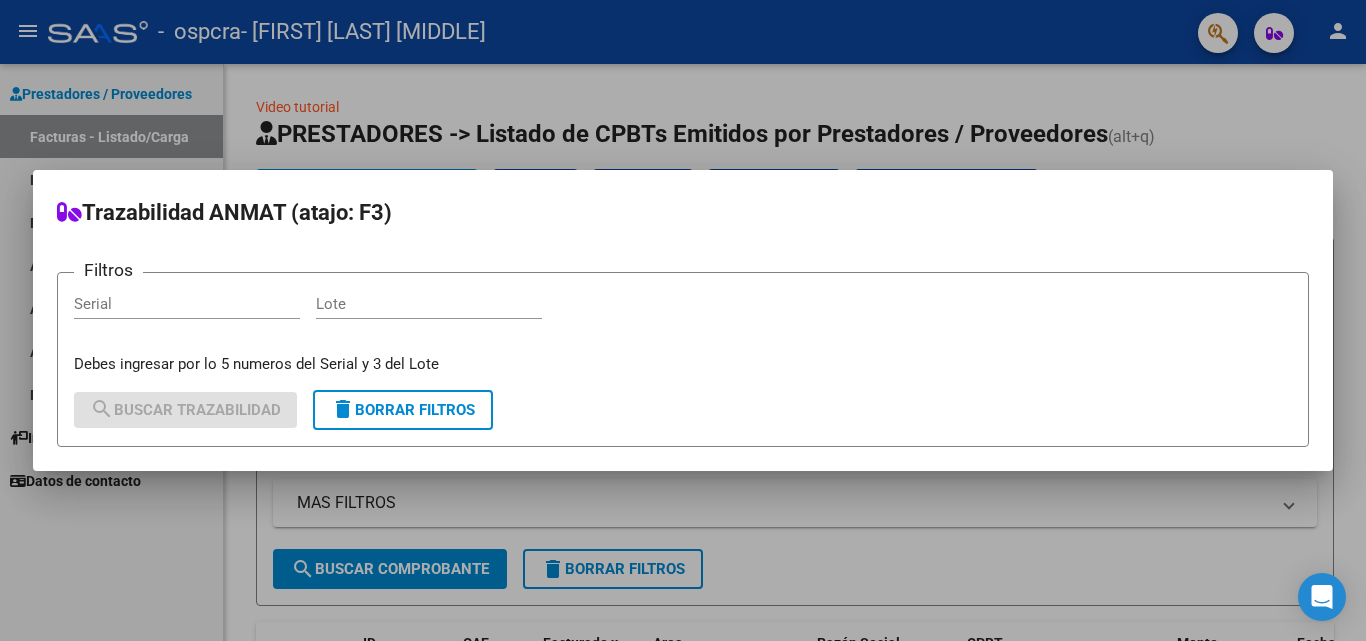 click at bounding box center [683, 320] 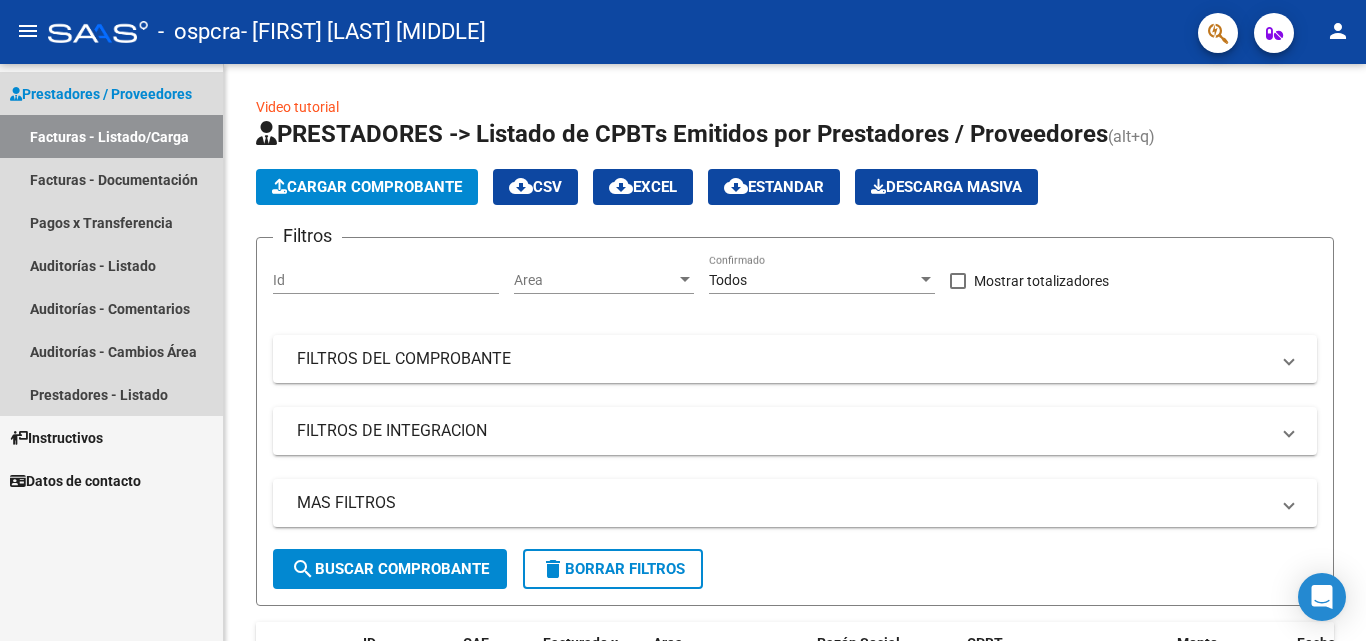 click on "Prestadores / Proveedores" at bounding box center [101, 94] 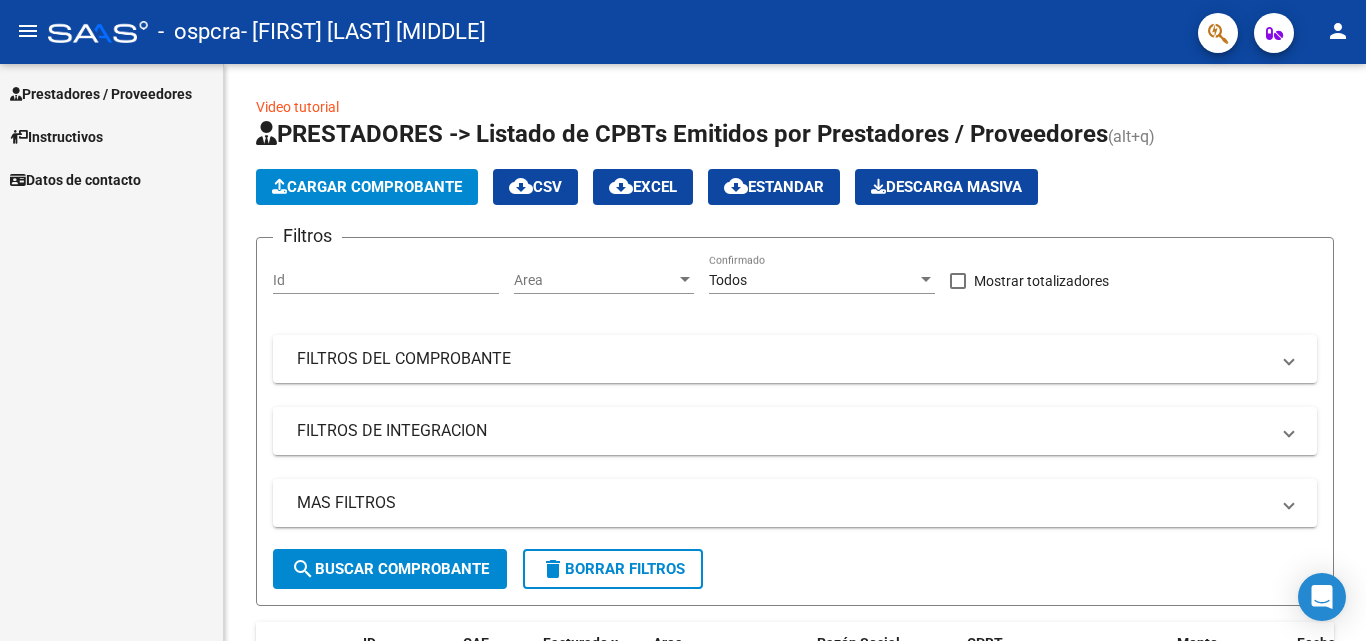 click on "Prestadores / Proveedores" at bounding box center [101, 94] 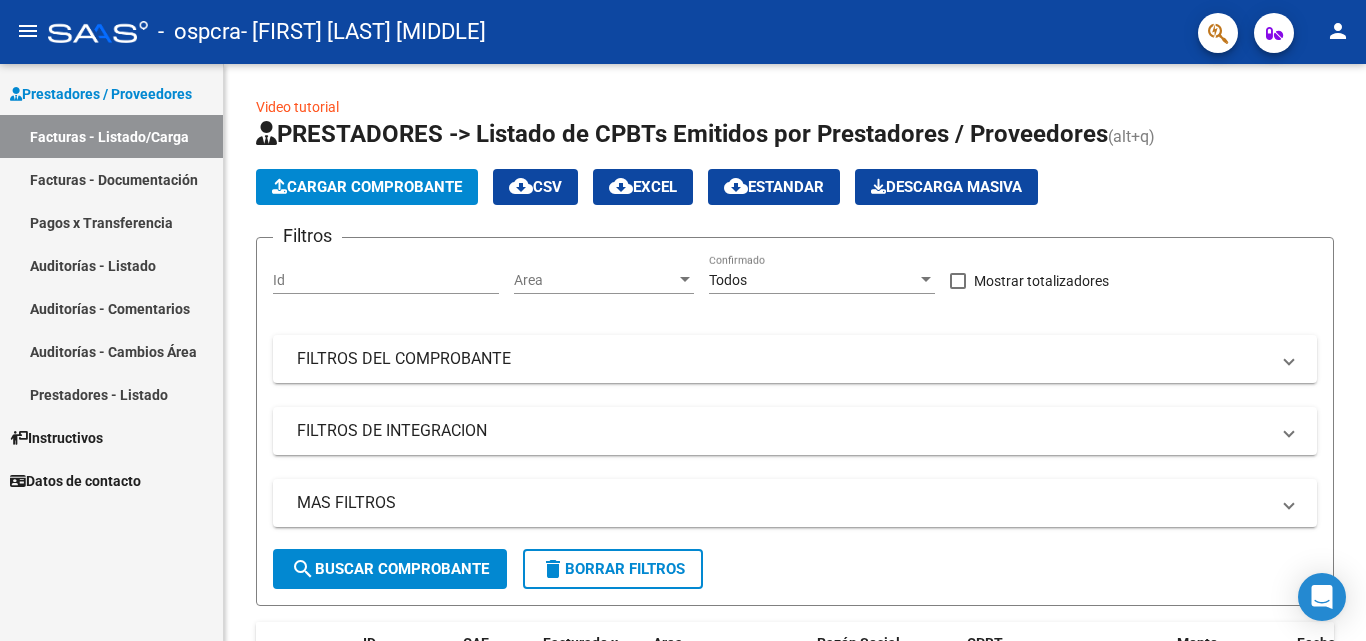 click on "menu" 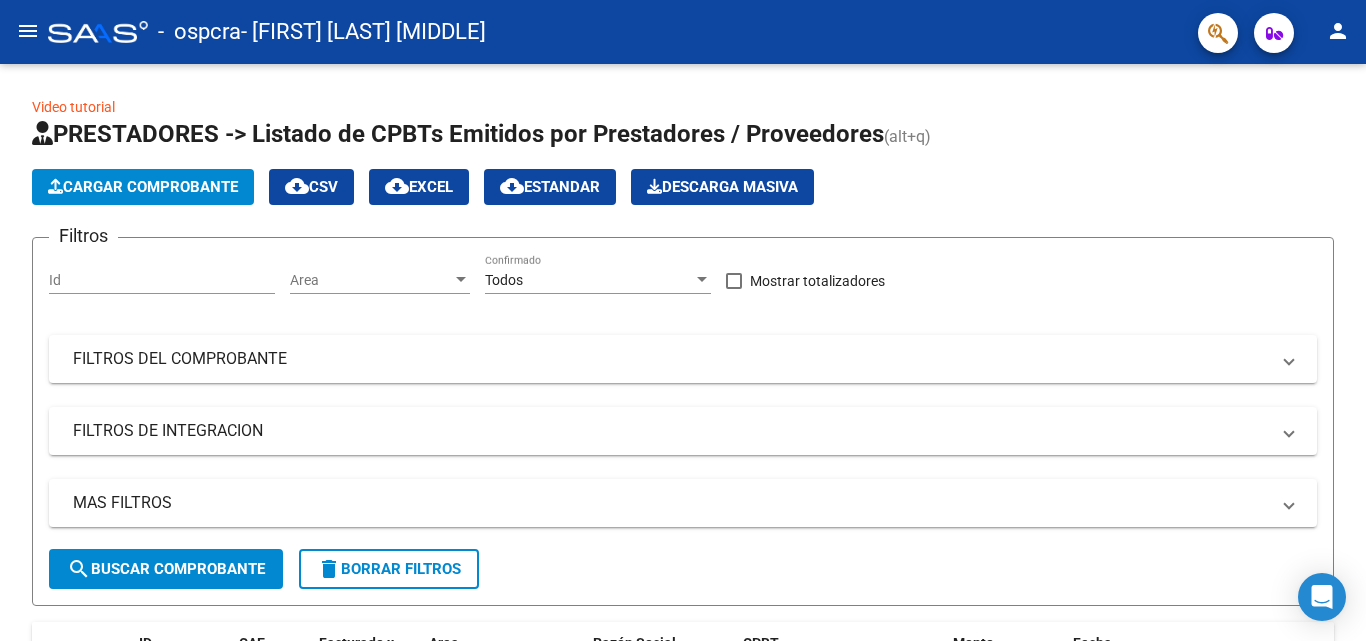 click on "menu" 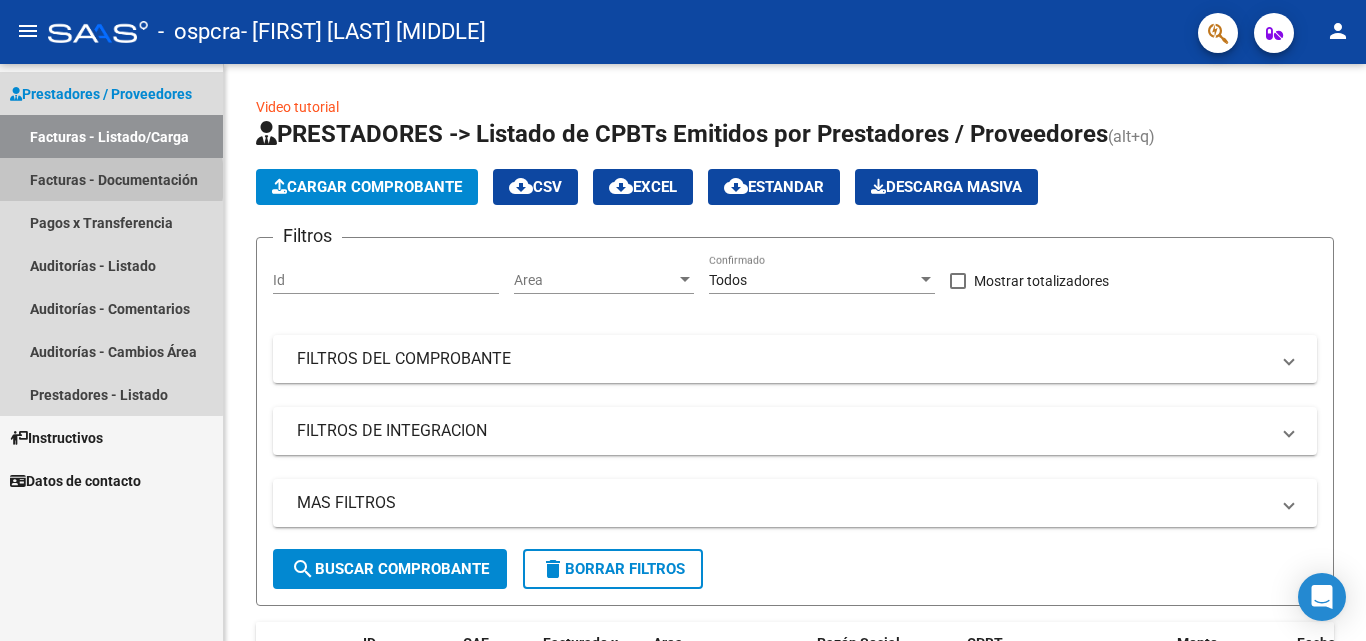 click on "Facturas - Documentación" at bounding box center (111, 179) 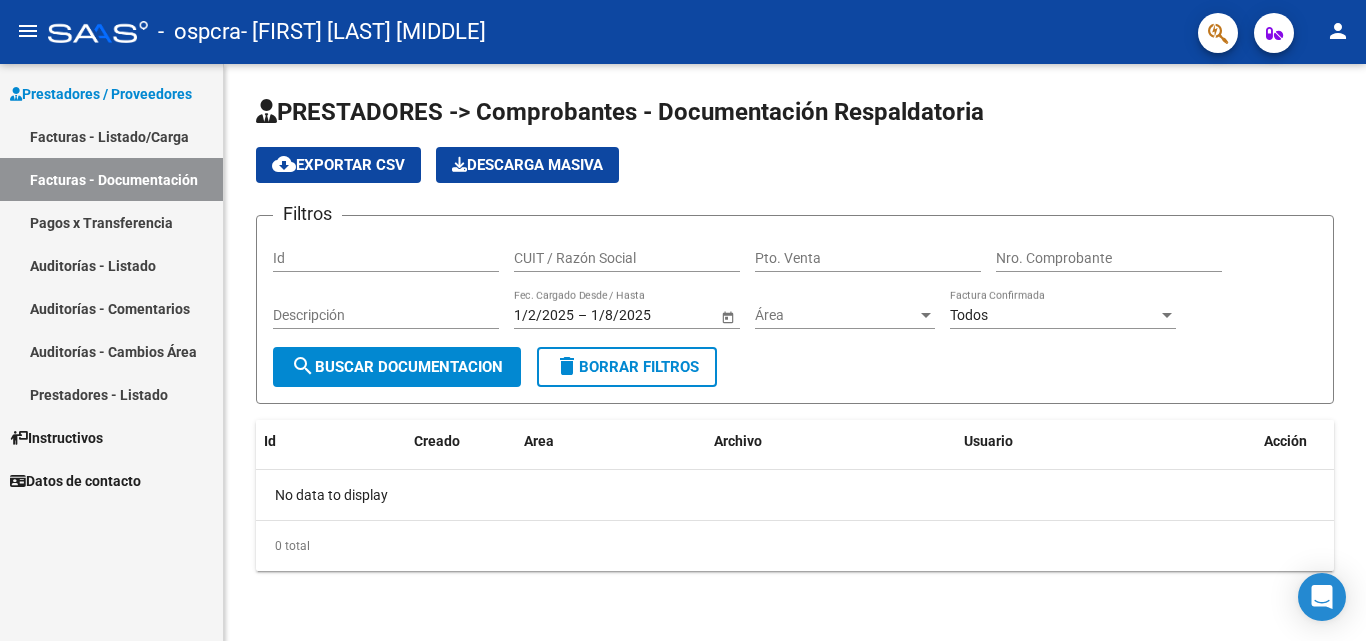 click on "search  Buscar Documentacion" 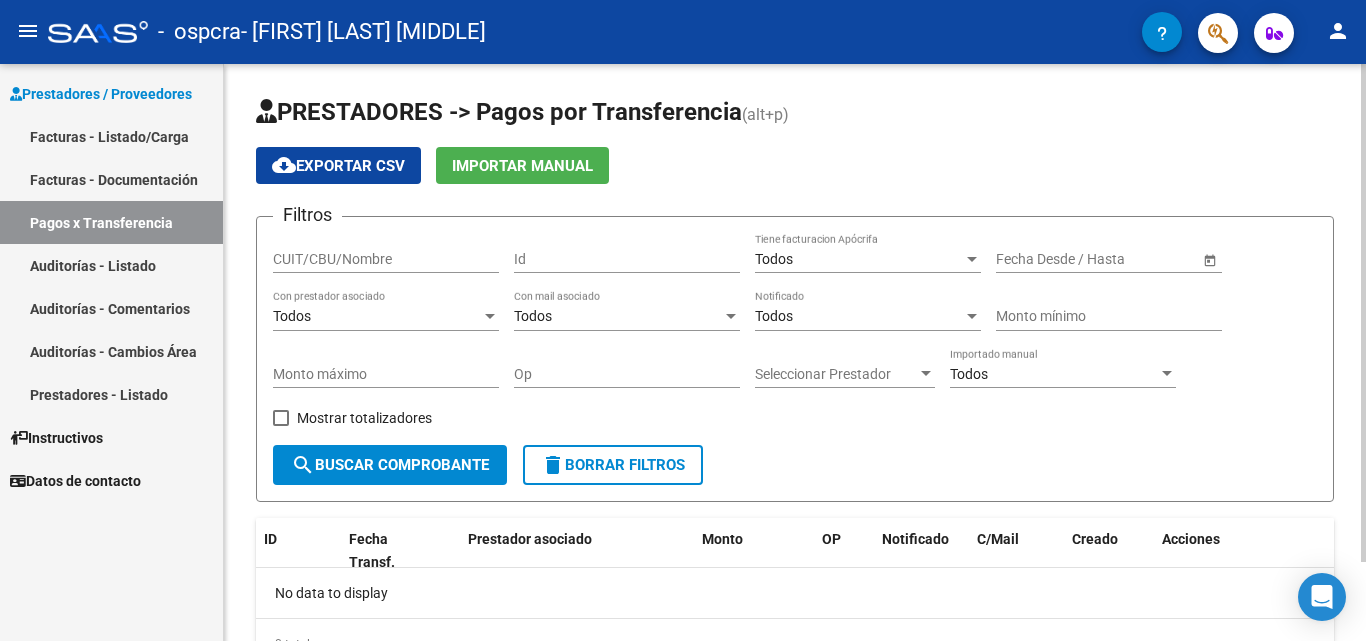 click on "CUIT/CBU/Nombre" at bounding box center (386, 259) 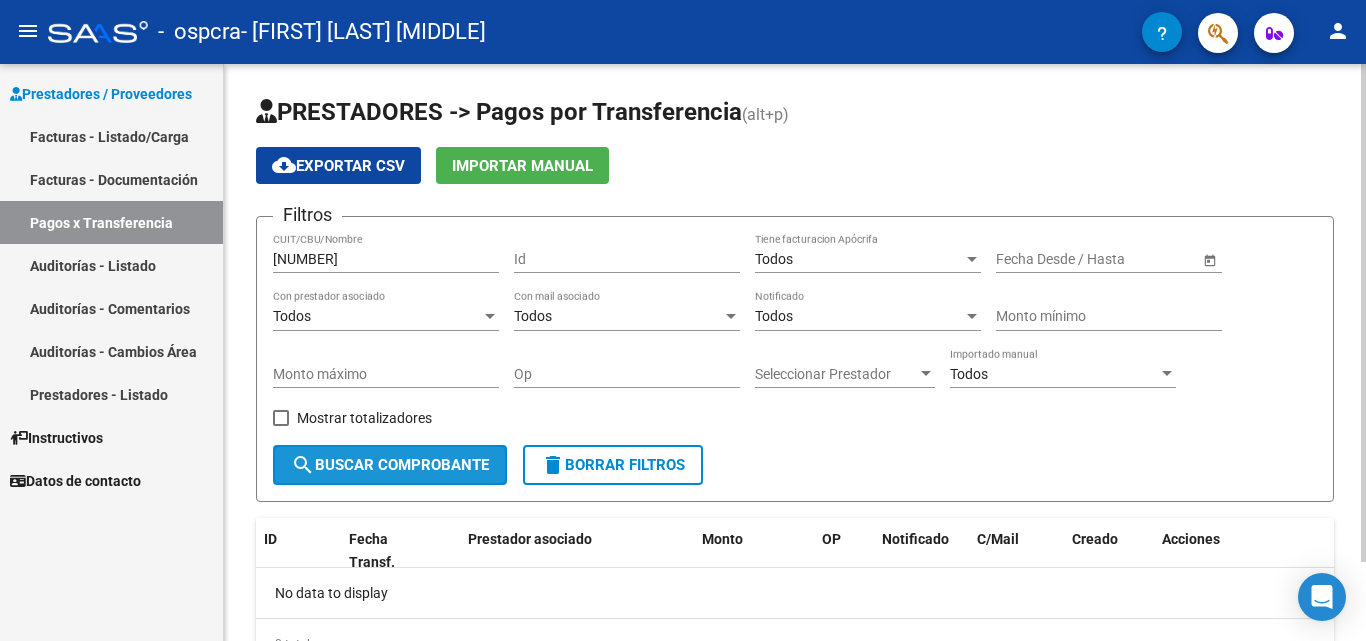 click on "search  Buscar Comprobante" 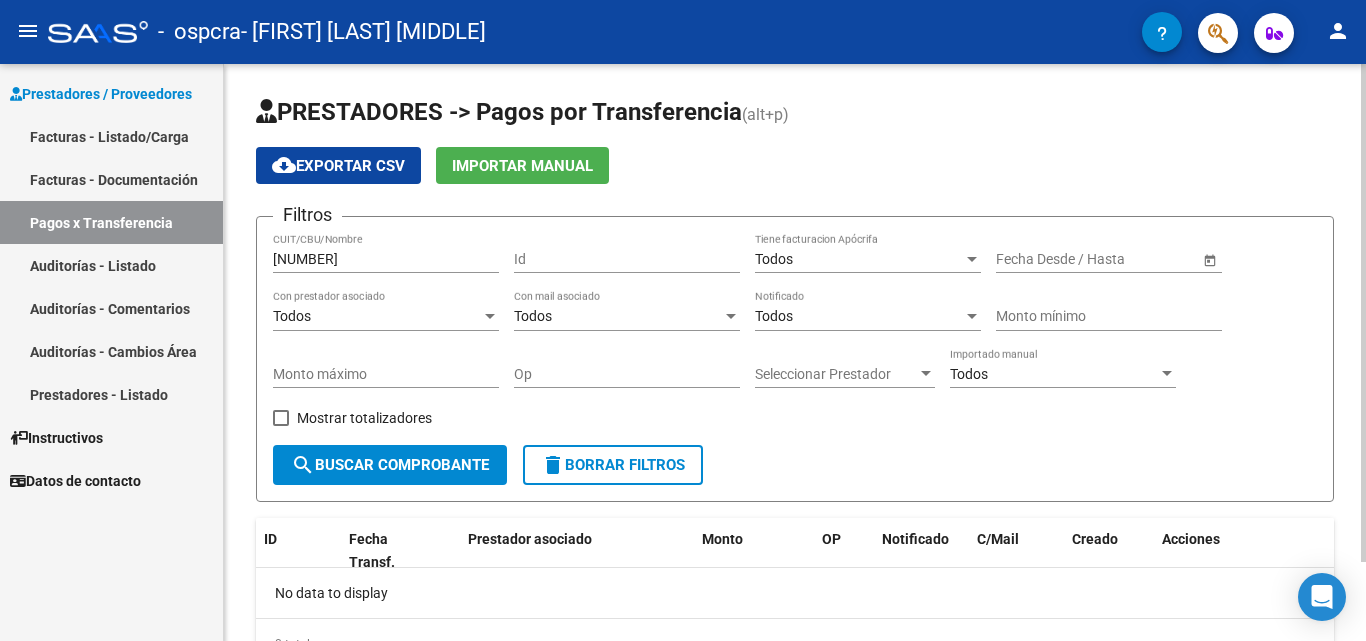 click on "[NUMBER]" at bounding box center (386, 259) 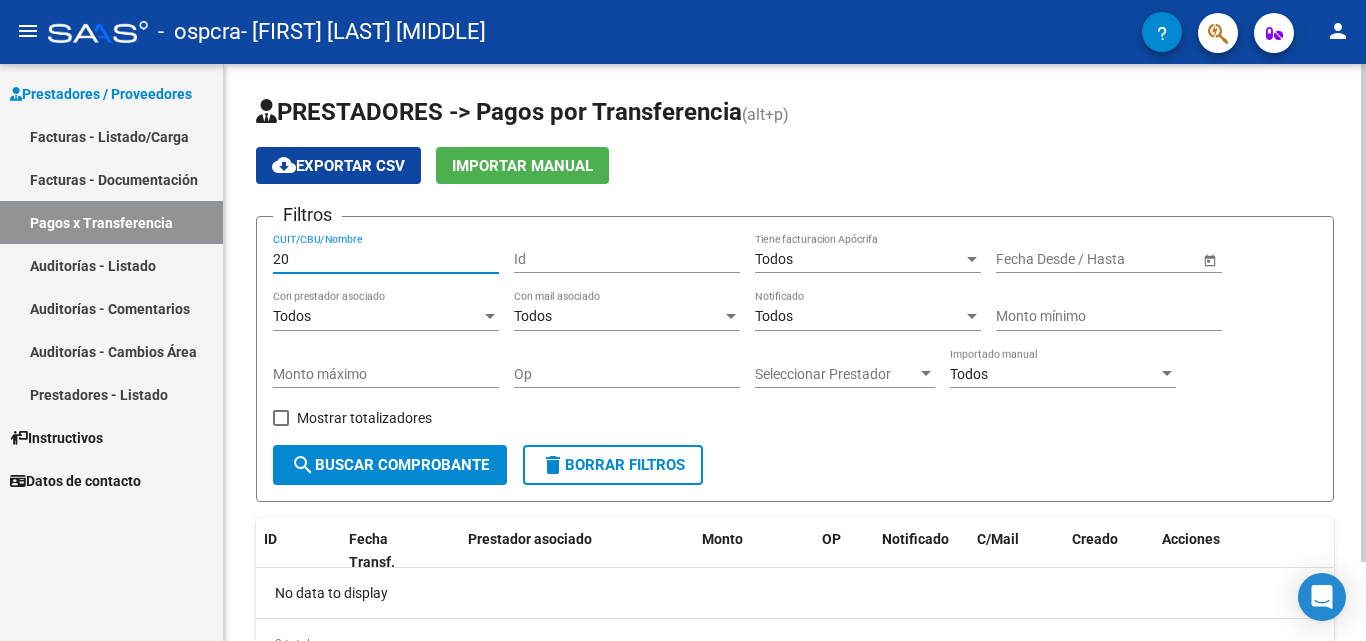 type on "2" 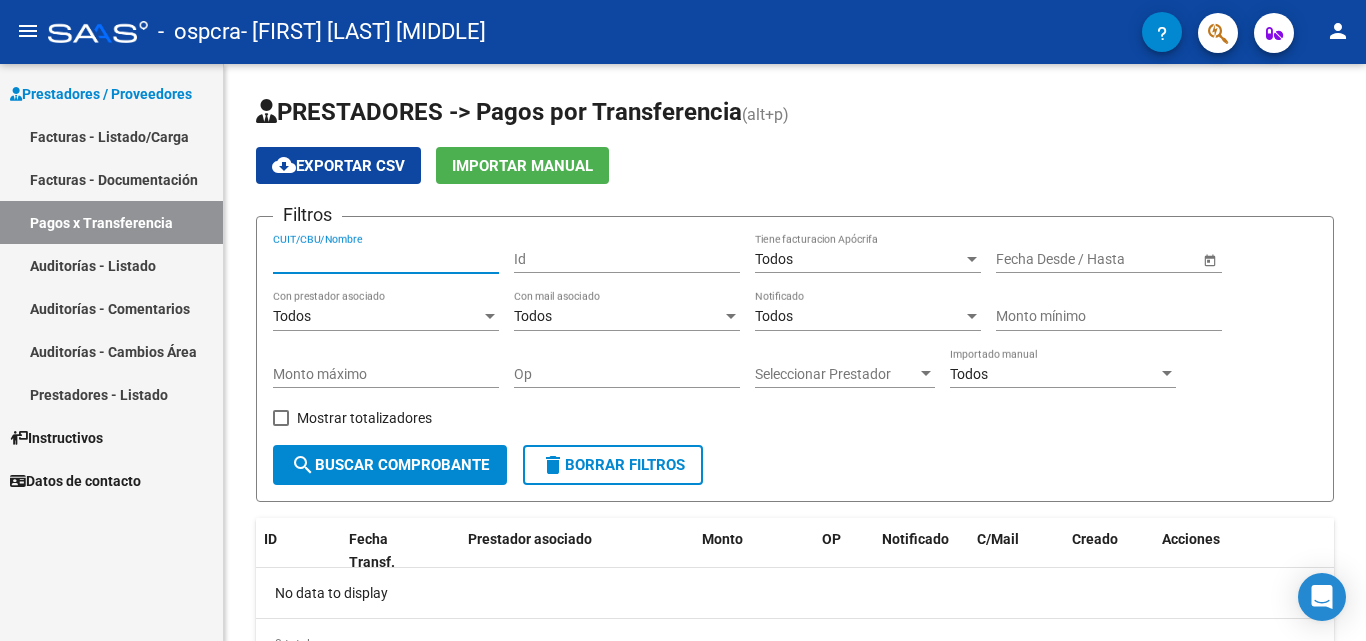 type 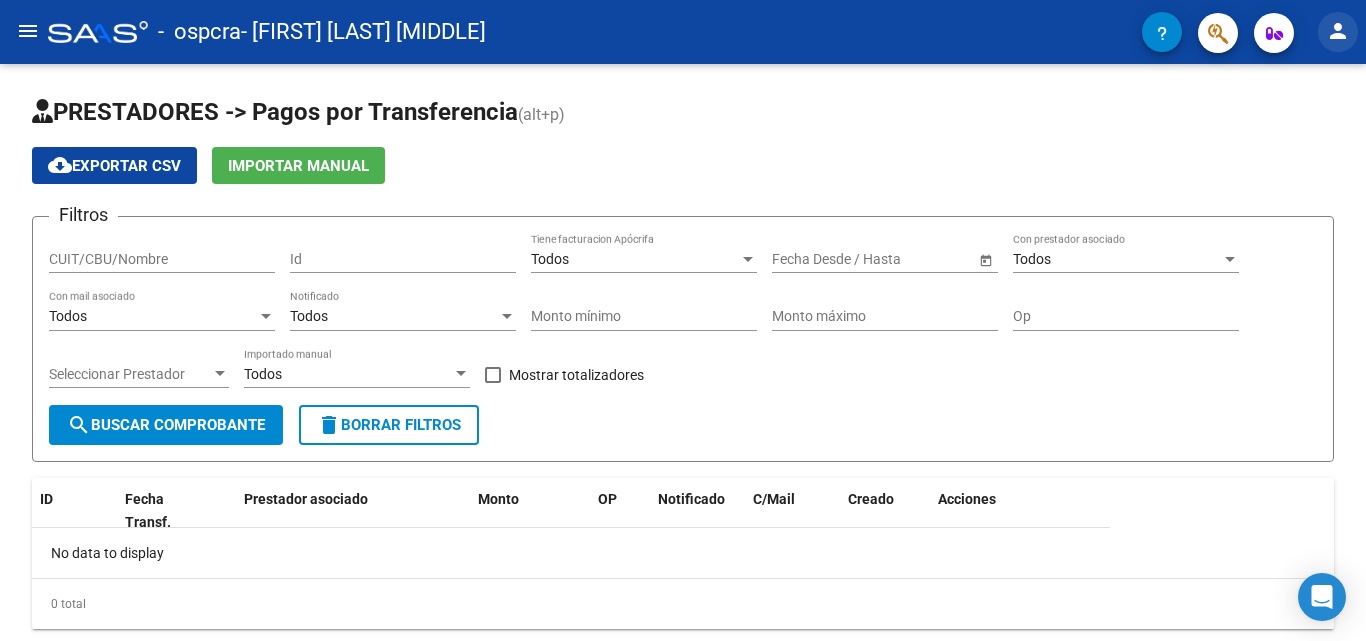 click on "person" 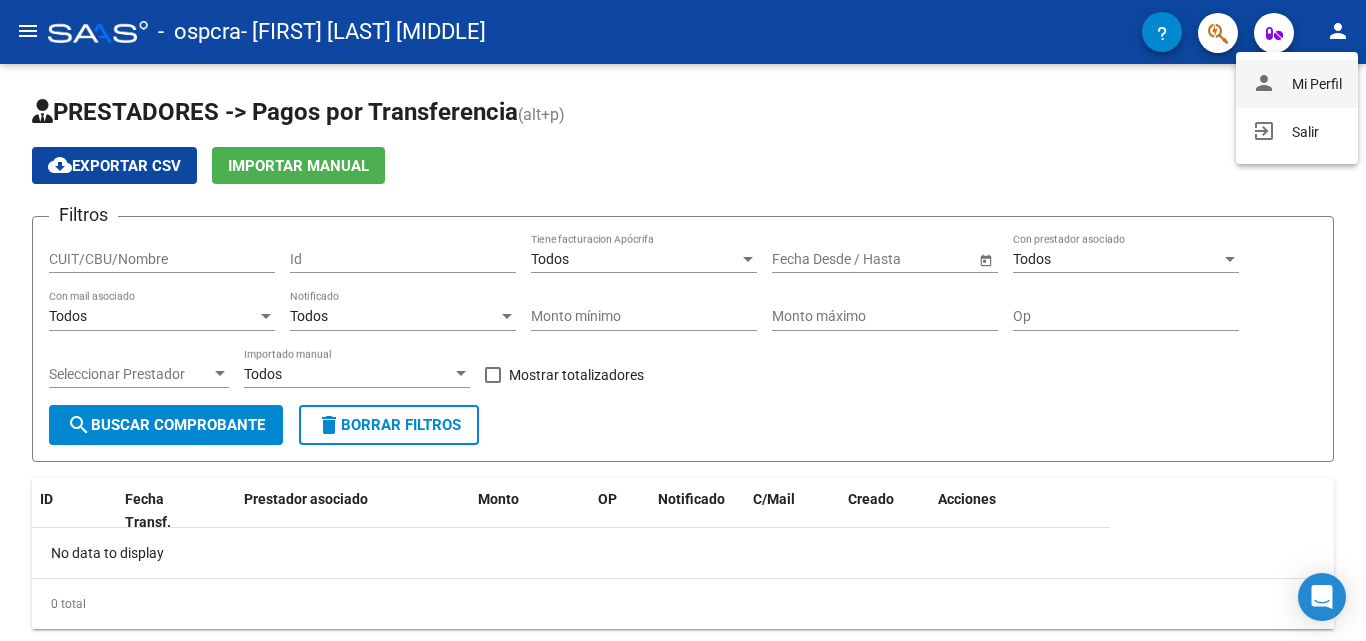 click on "person  Mi Perfil" at bounding box center [1297, 84] 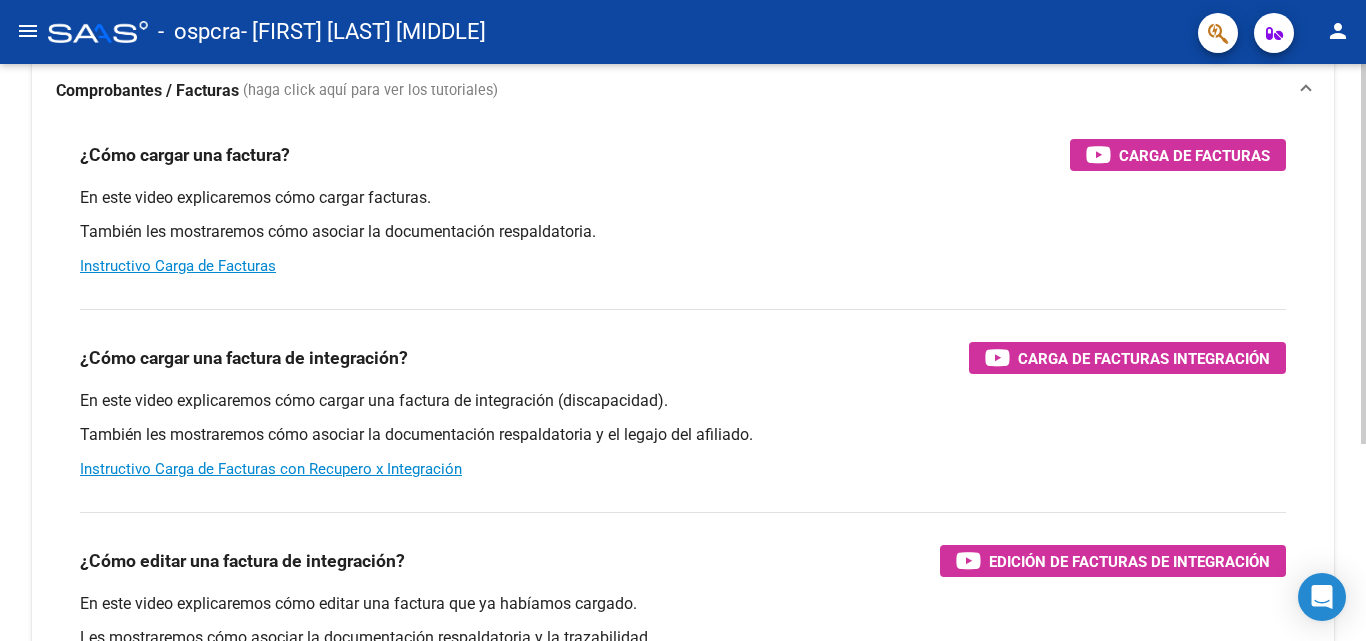 scroll, scrollTop: 191, scrollLeft: 0, axis: vertical 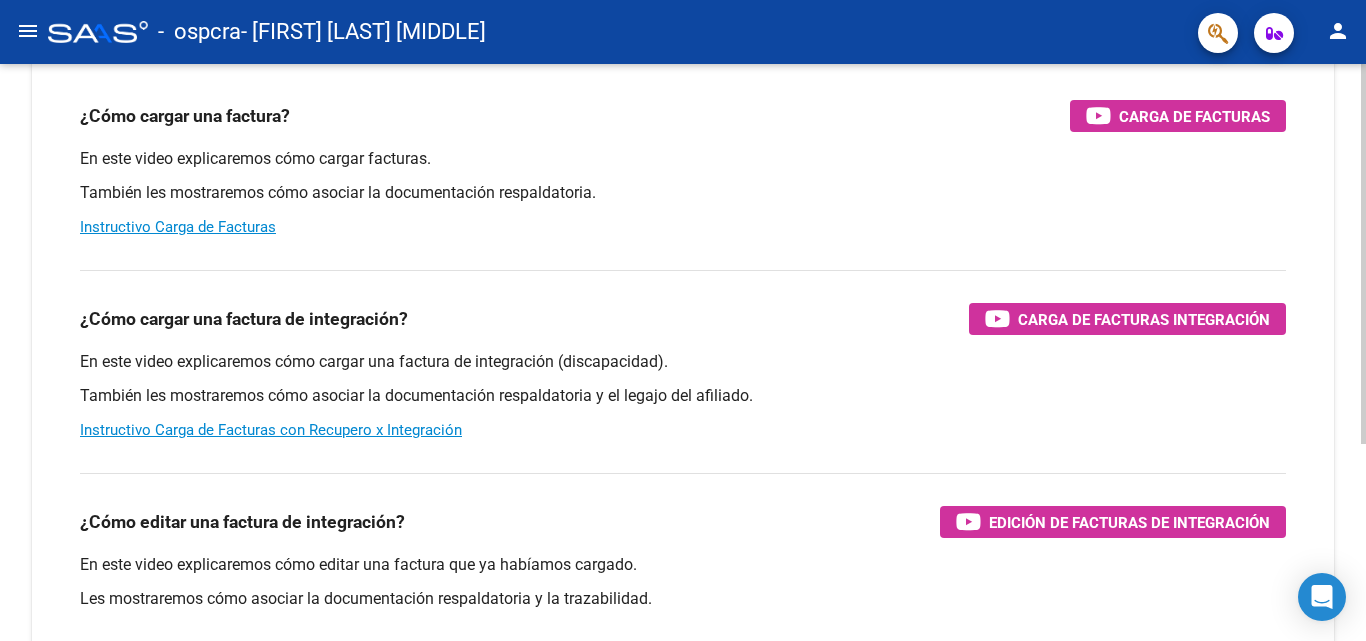 click on "Instructivos y Video Tutoriales SAAS Centro de Ayuda - Administración de O.S. Comprobantes / Facturas     (haga click aquí para ver los tutoriales) ¿Cómo cargar una factura?    Carga de Facturas En este video explicaremos cómo cargar facturas. También les mostraremos cómo asociar la documentación respaldatoria. Instructivo Carga de Facturas ¿Cómo cargar una factura de integración?    Carga de Facturas Integración En este video explicaremos cómo cargar una factura de integración (discapacidad). También les mostraremos cómo asociar la documentación respaldatoria y el legajo del afiliado. Instructivo Carga de Facturas con Recupero x Integración ¿Cómo editar una factura de integración?    Edición de Facturas de integración En este video explicaremos cómo editar una factura que ya habíamos cargado. Les mostraremos cómo asociar la documentación respaldatoria y la trazabilidad." 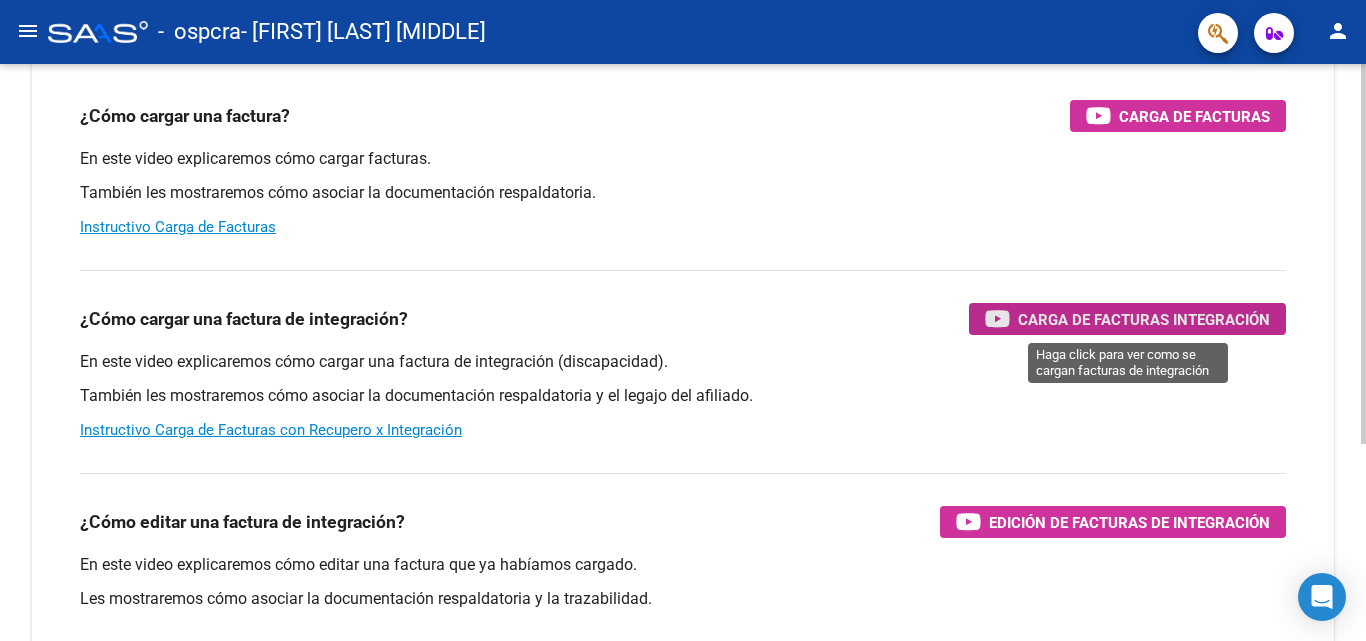 click on "Carga de Facturas Integración" at bounding box center (1144, 319) 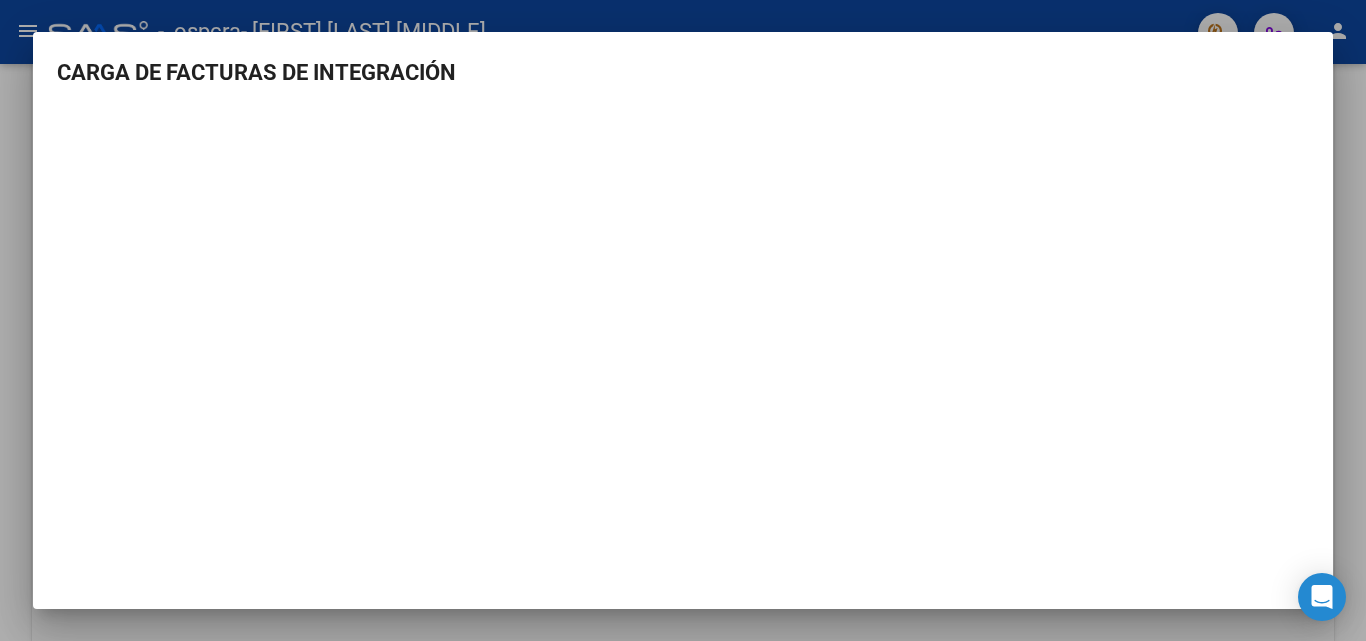 click at bounding box center [683, 320] 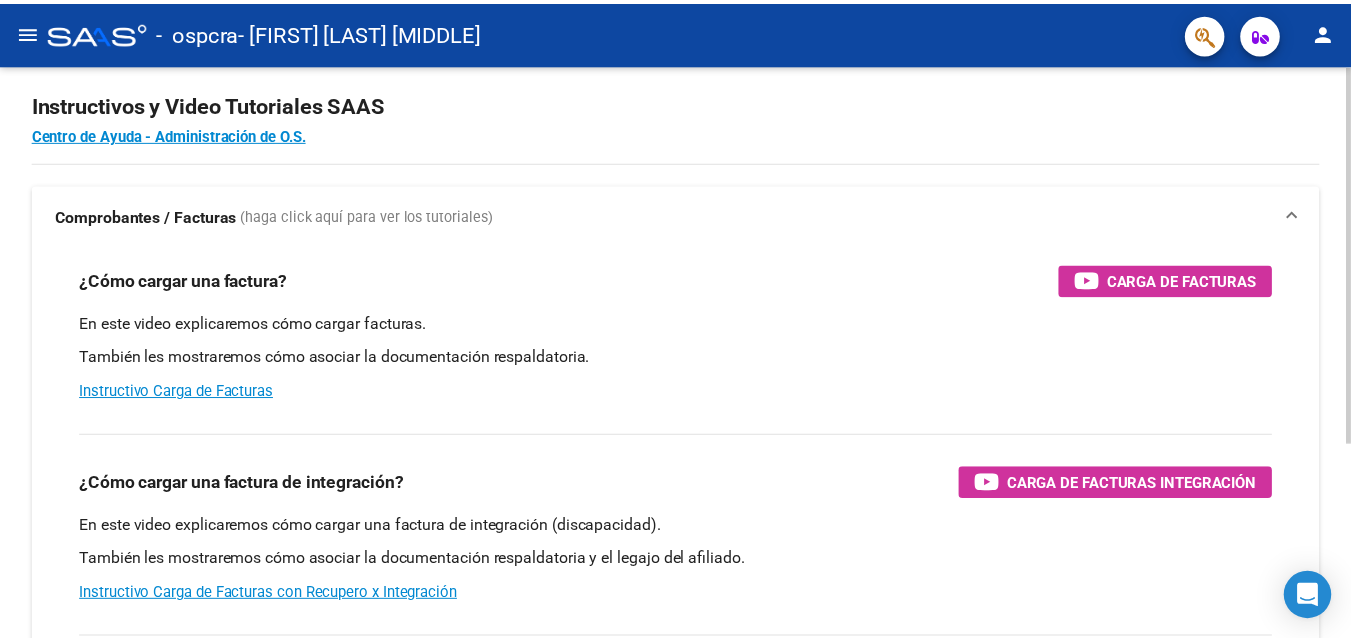 scroll, scrollTop: 0, scrollLeft: 0, axis: both 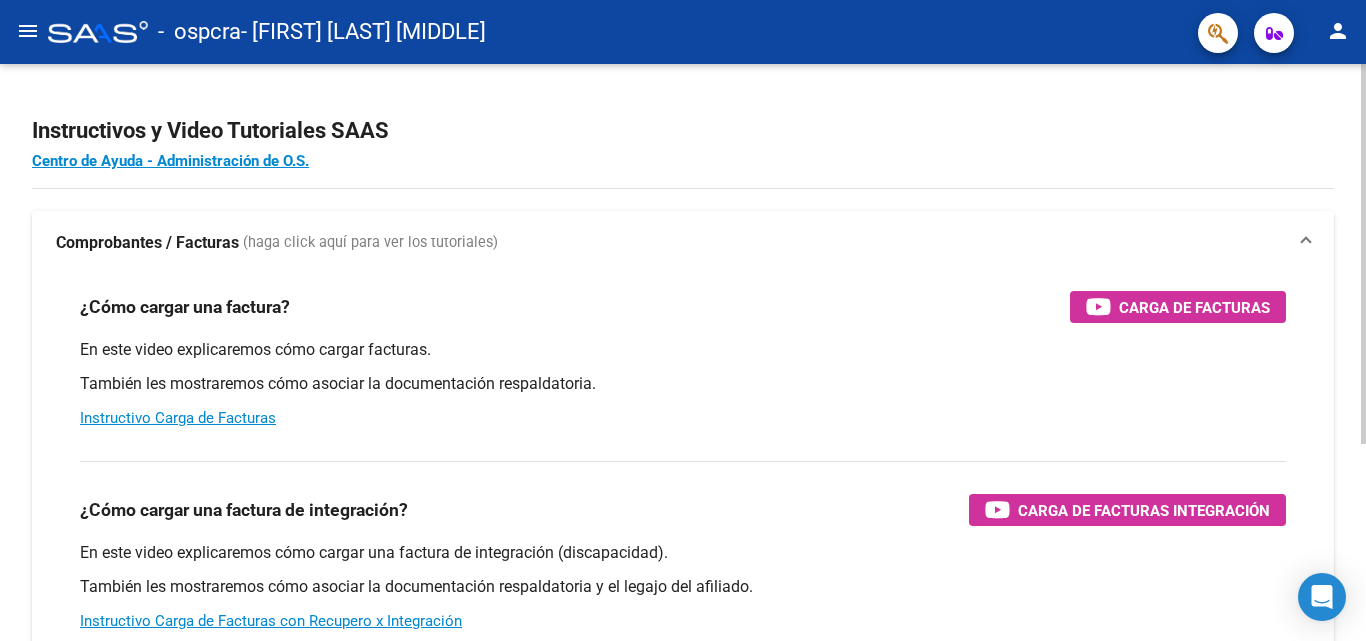 click 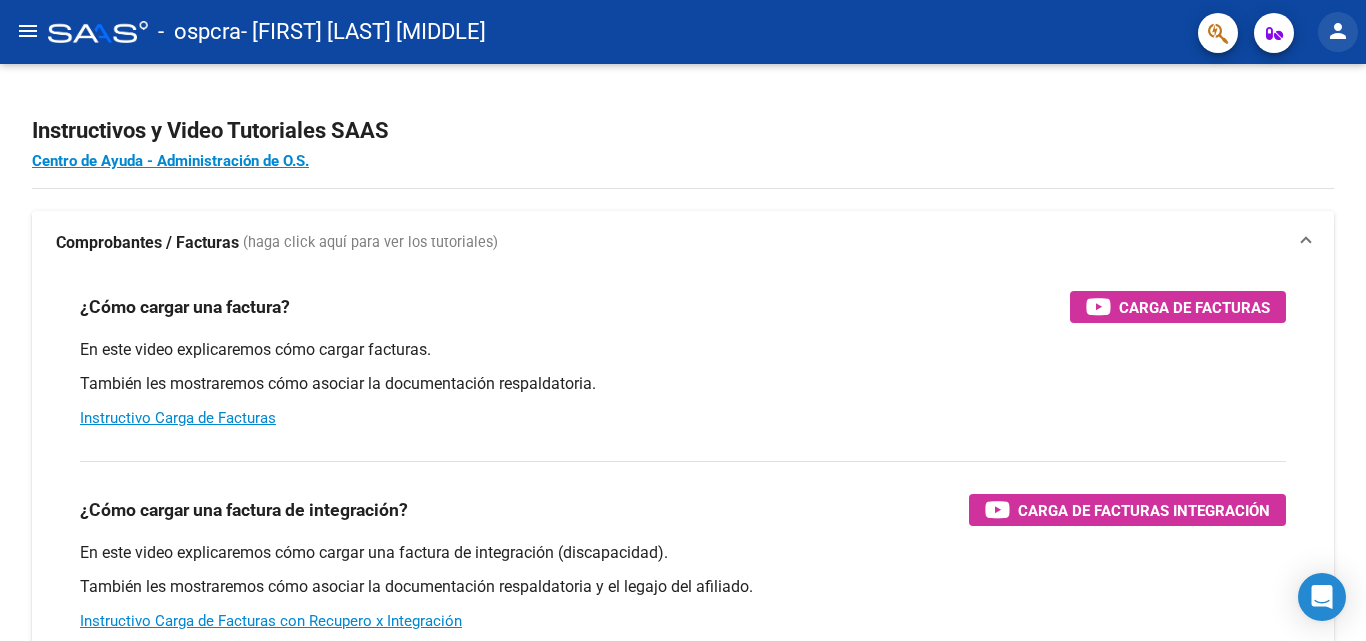 click on "person" 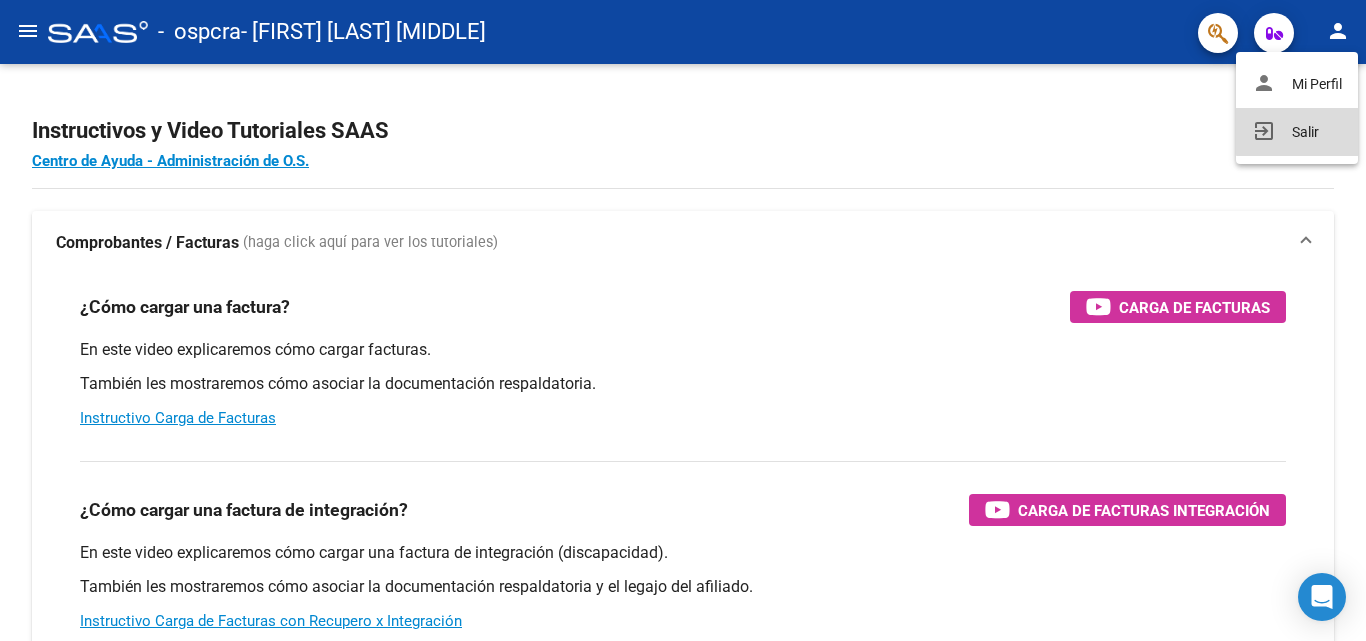 click on "exit_to_app  Salir" at bounding box center (1297, 132) 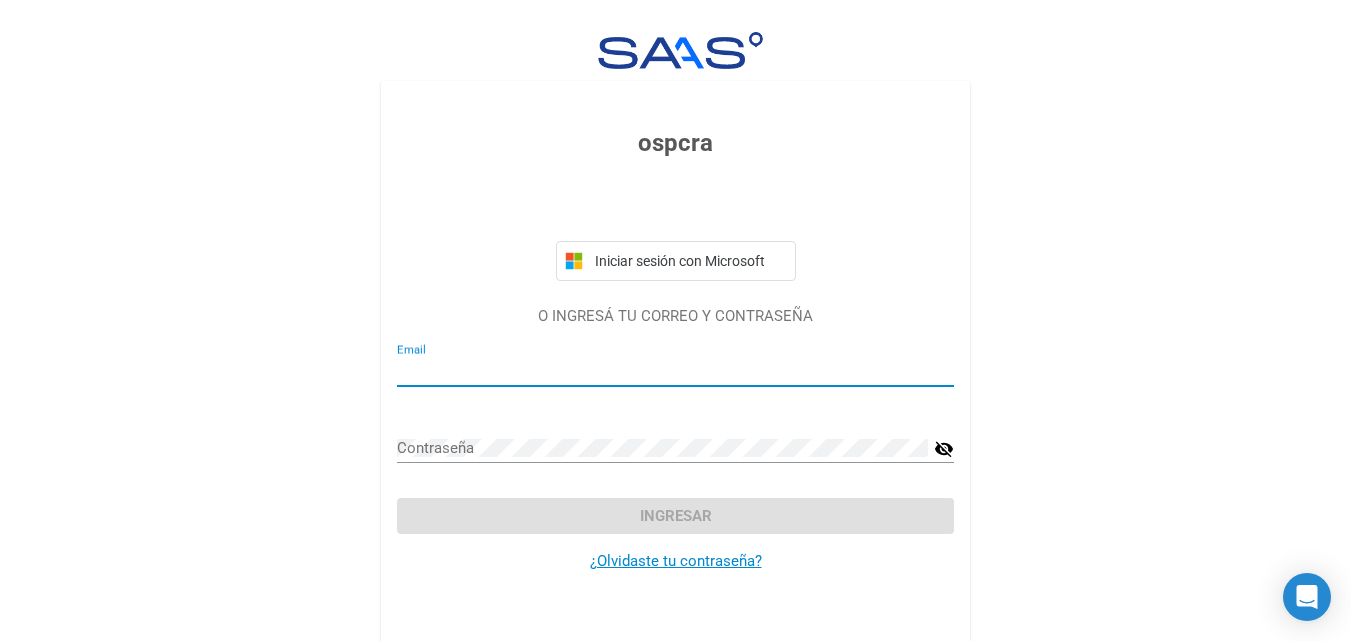 type on "[USERNAME]@[DOMAIN]" 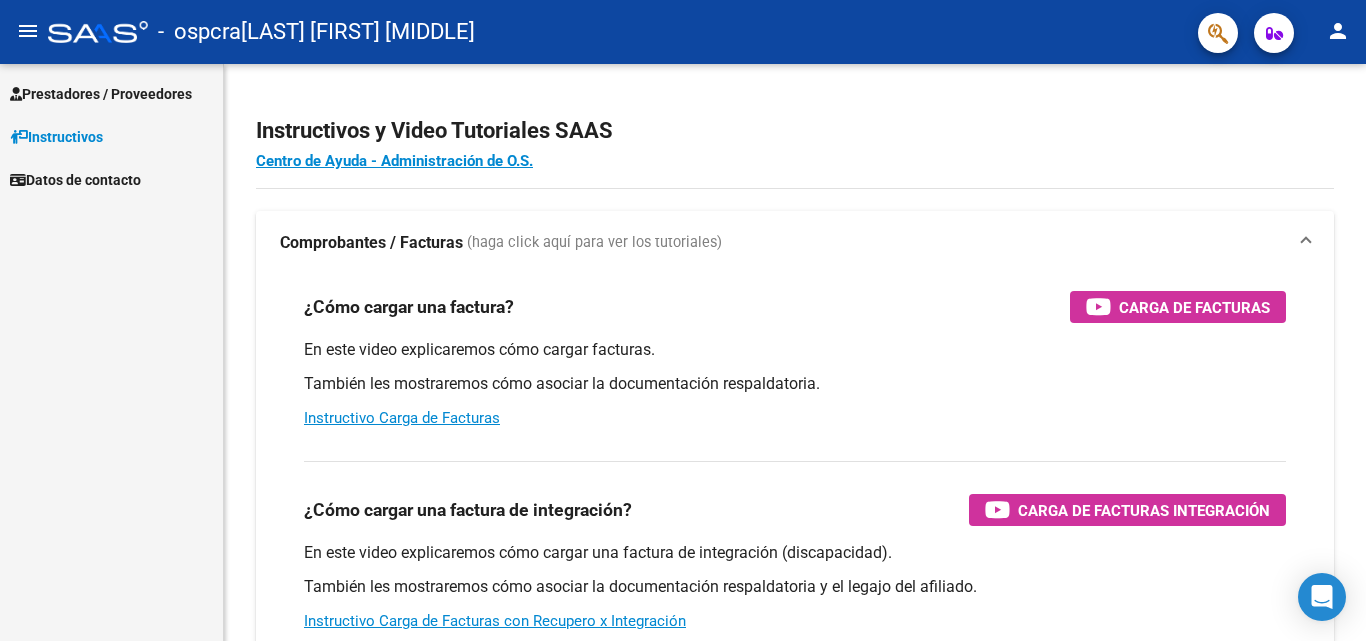 scroll, scrollTop: 0, scrollLeft: 0, axis: both 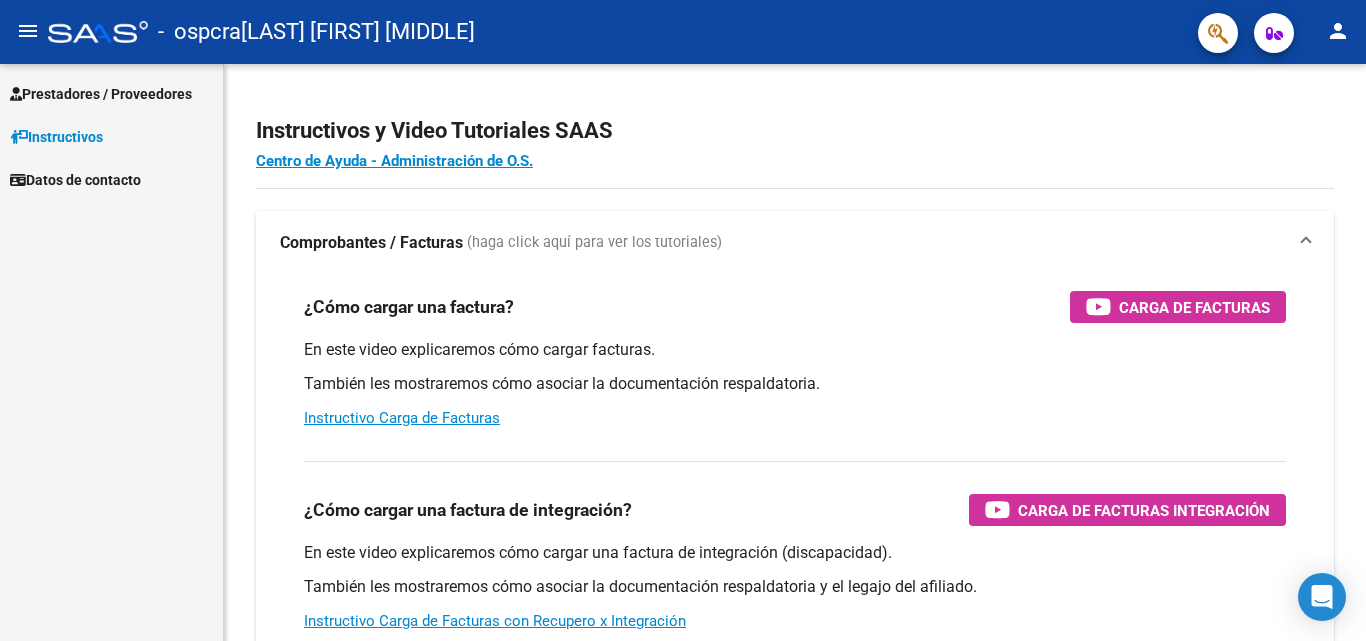 click on "Prestadores / Proveedores" at bounding box center [101, 94] 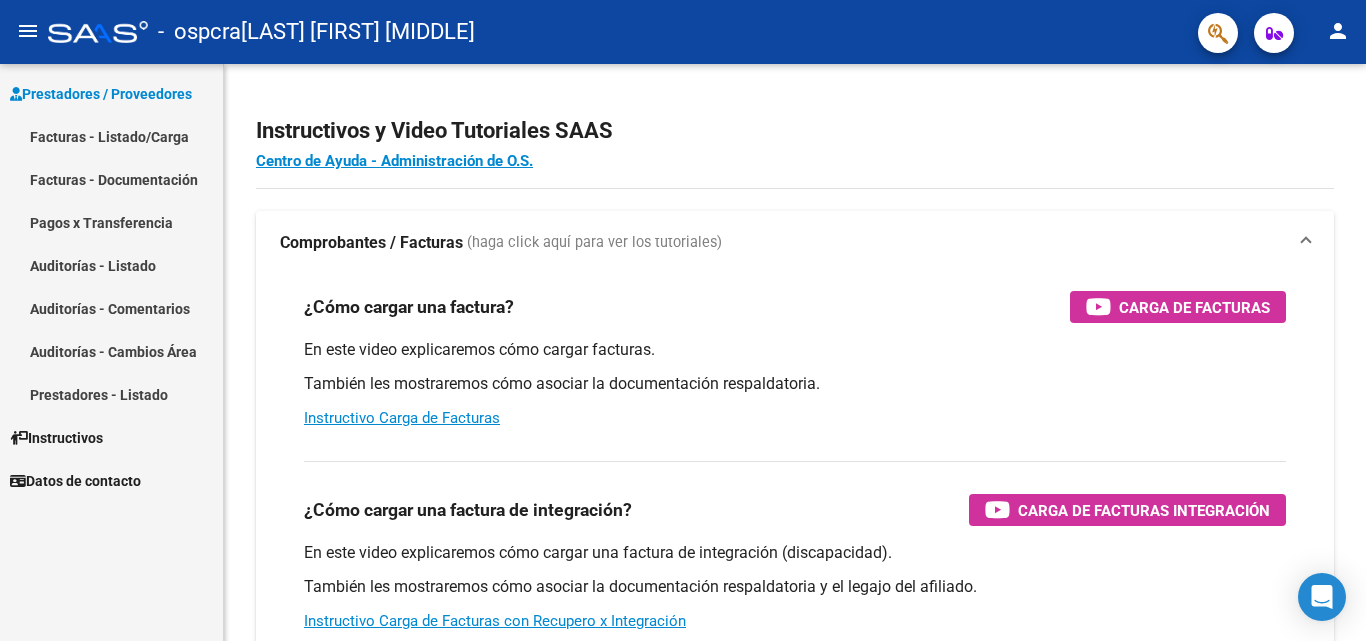 click on "Facturas - Listado/Carga" at bounding box center (111, 136) 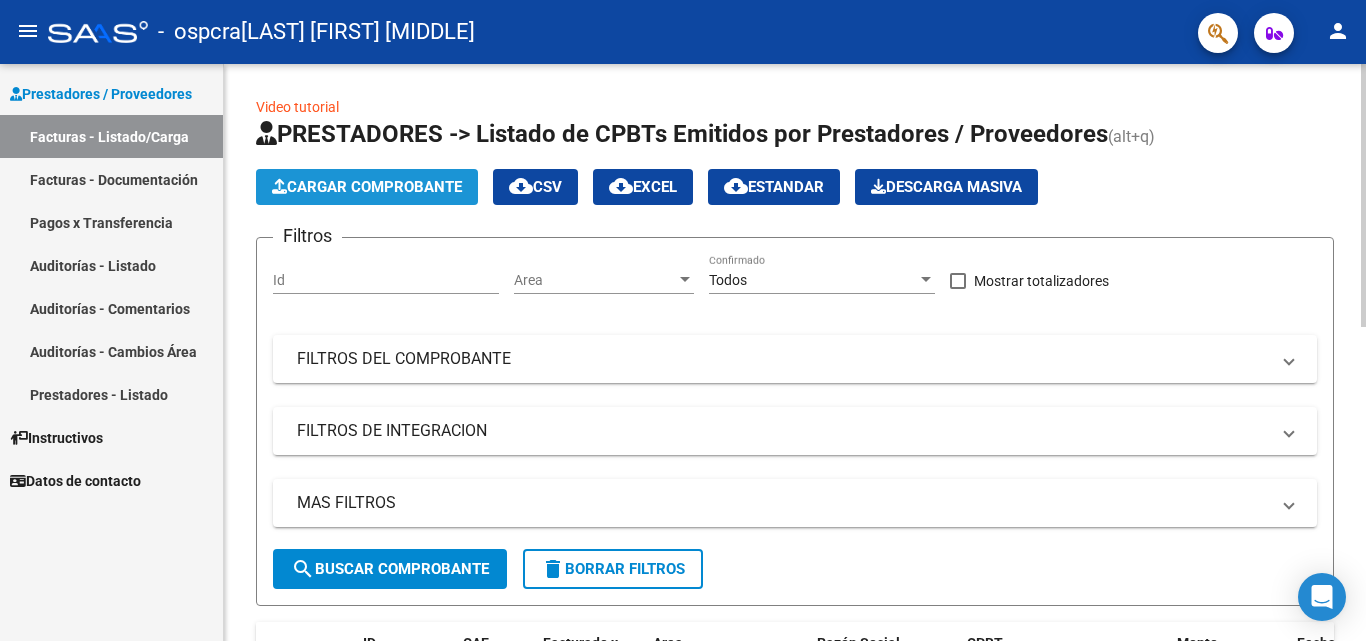 click on "Cargar Comprobante" 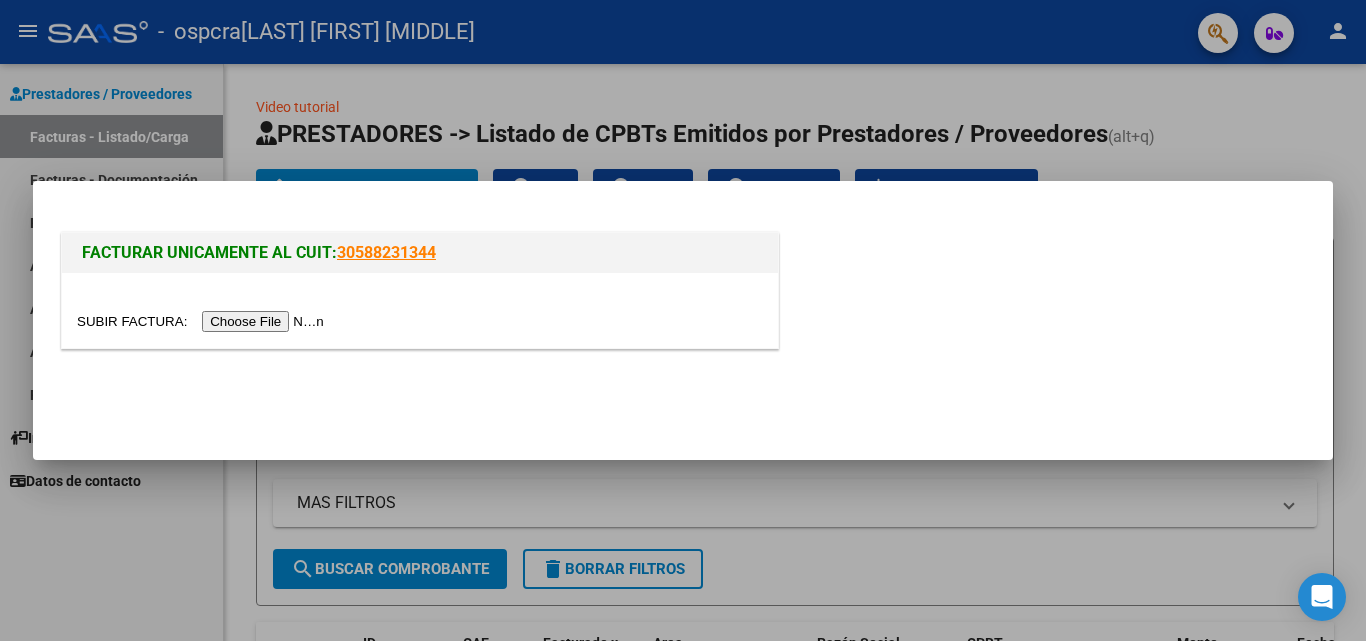 click at bounding box center [683, 320] 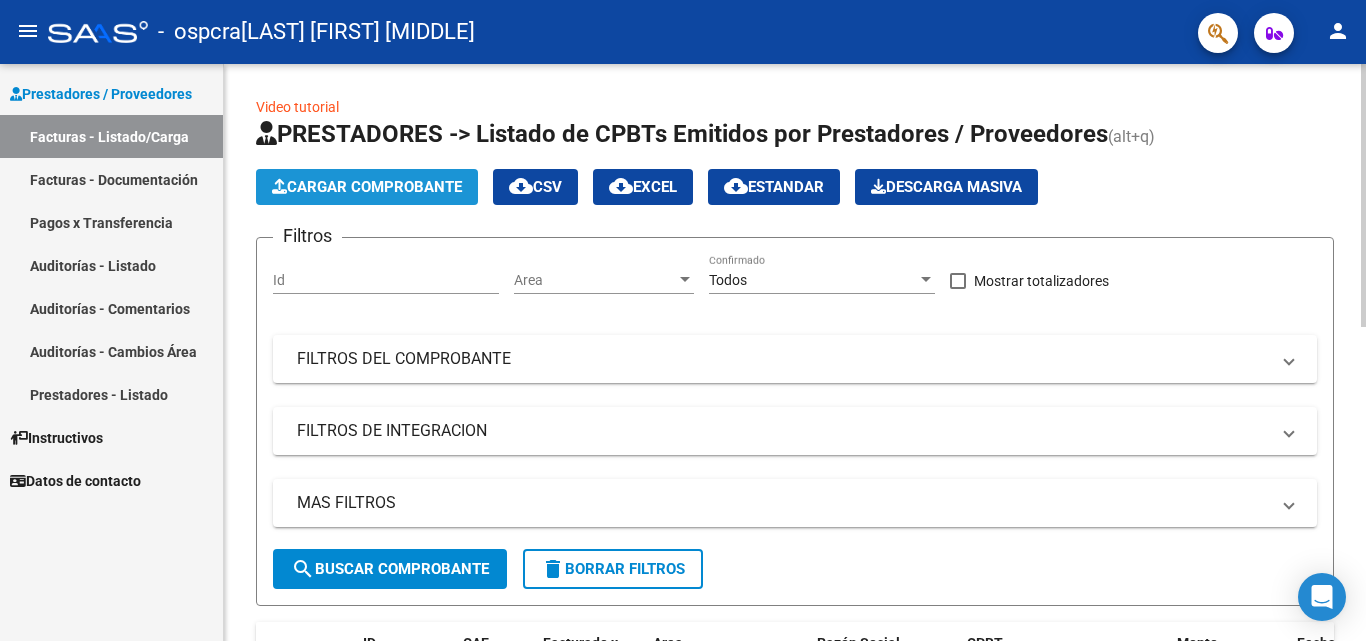 click on "Cargar Comprobante" 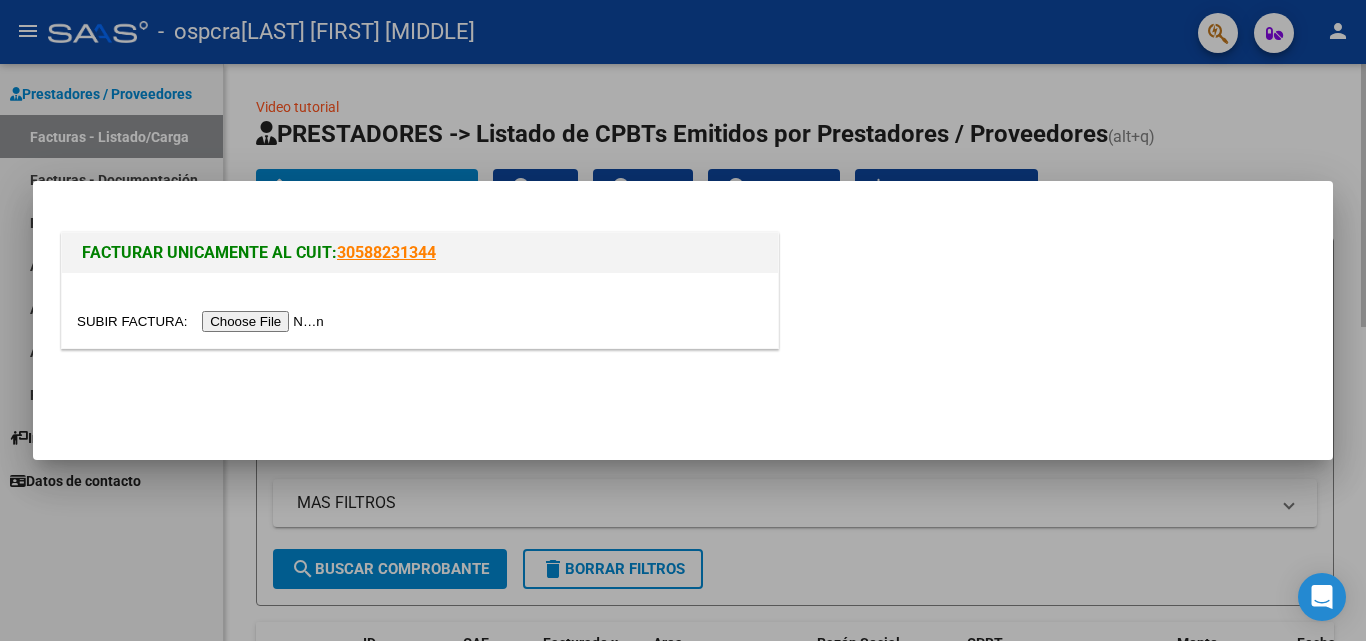 click at bounding box center (683, 320) 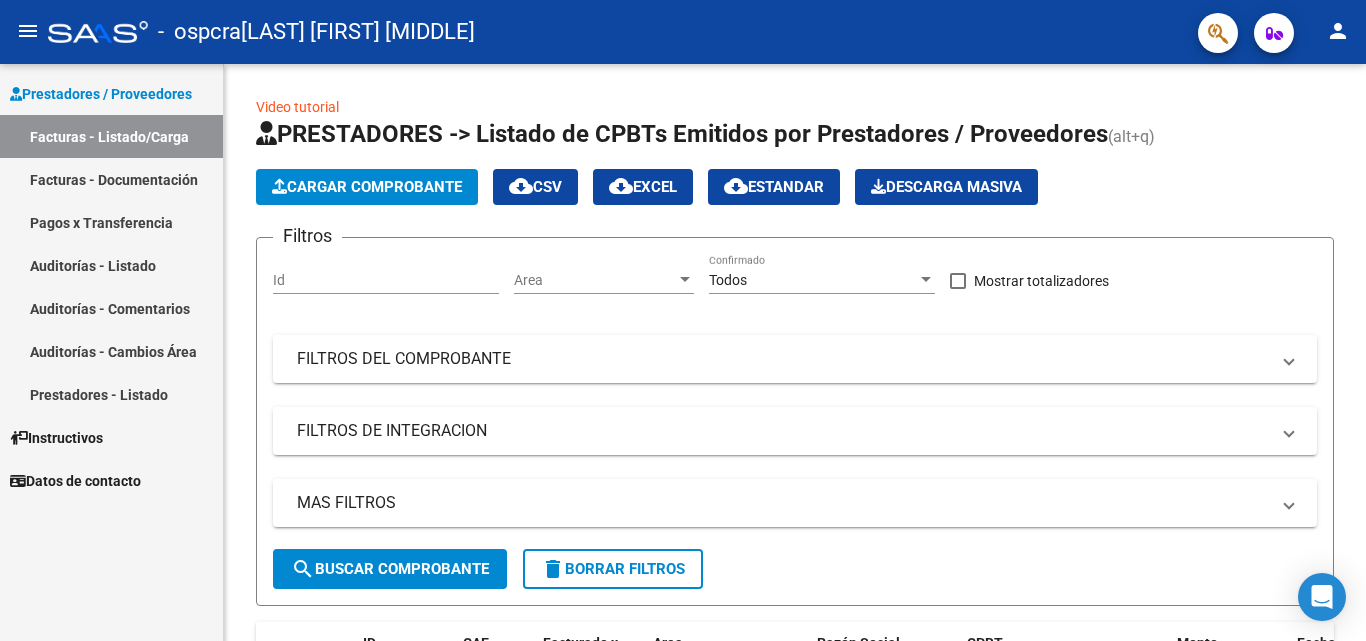 click on "Facturas - Listado/Carga" at bounding box center (111, 136) 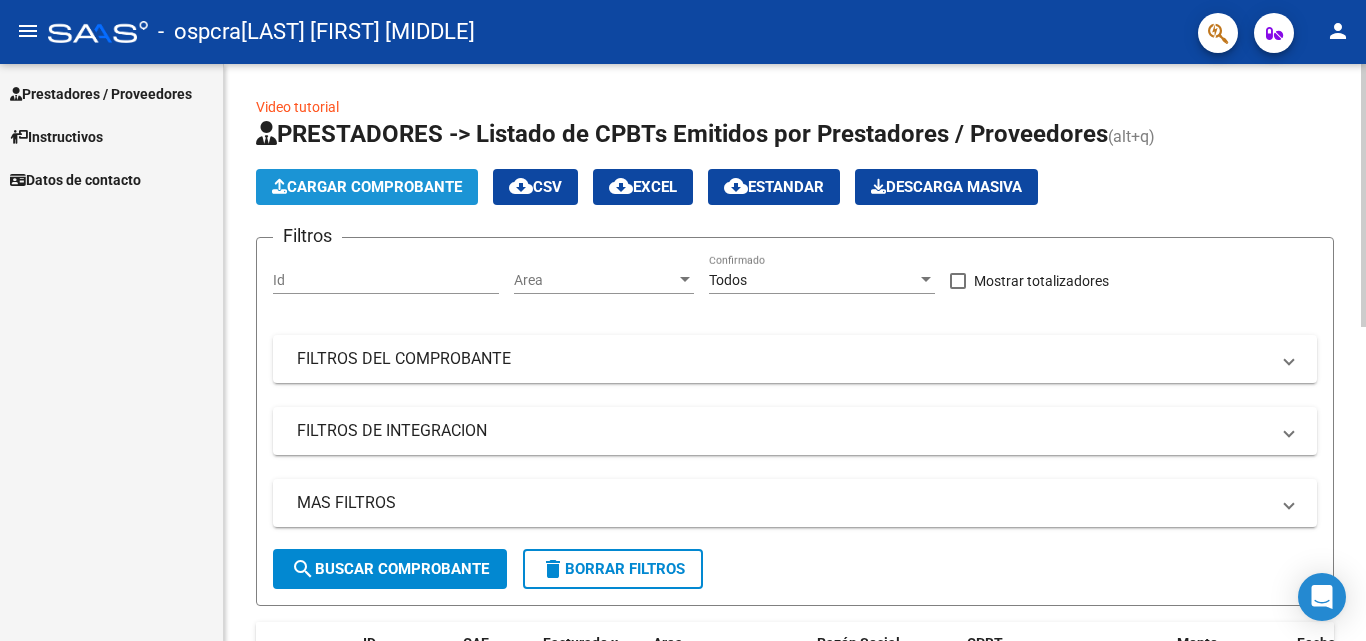 click on "Cargar Comprobante" 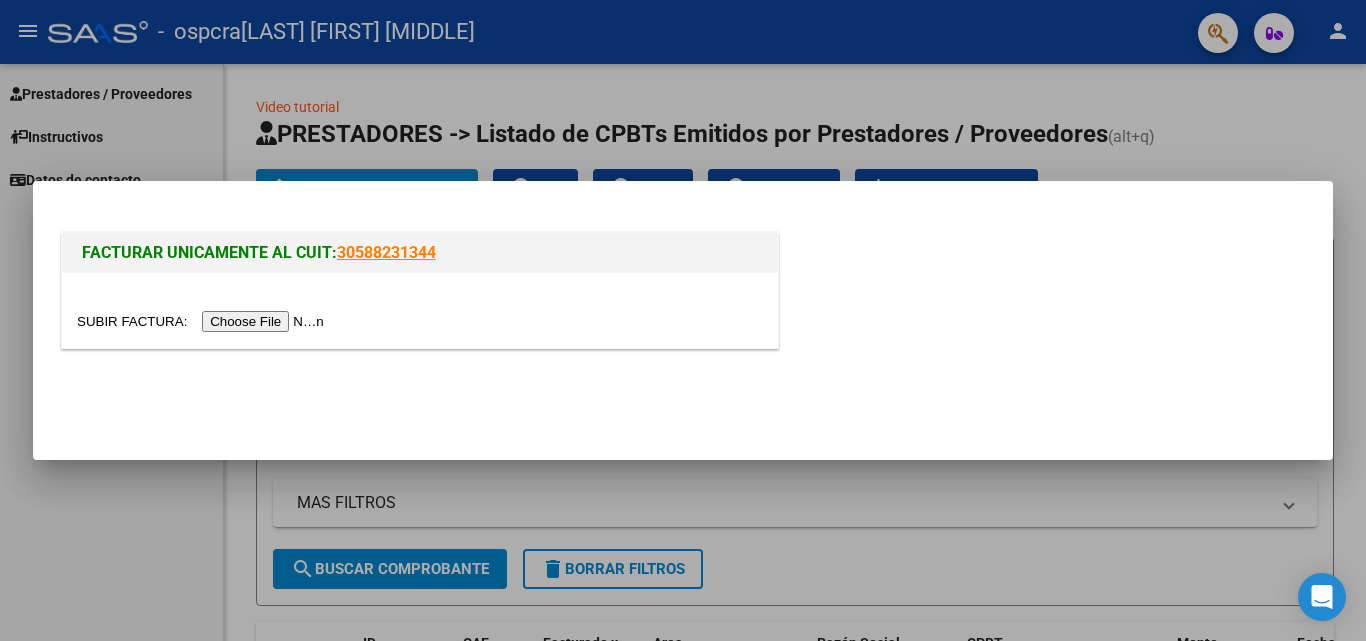click on "30588231344" at bounding box center [386, 252] 